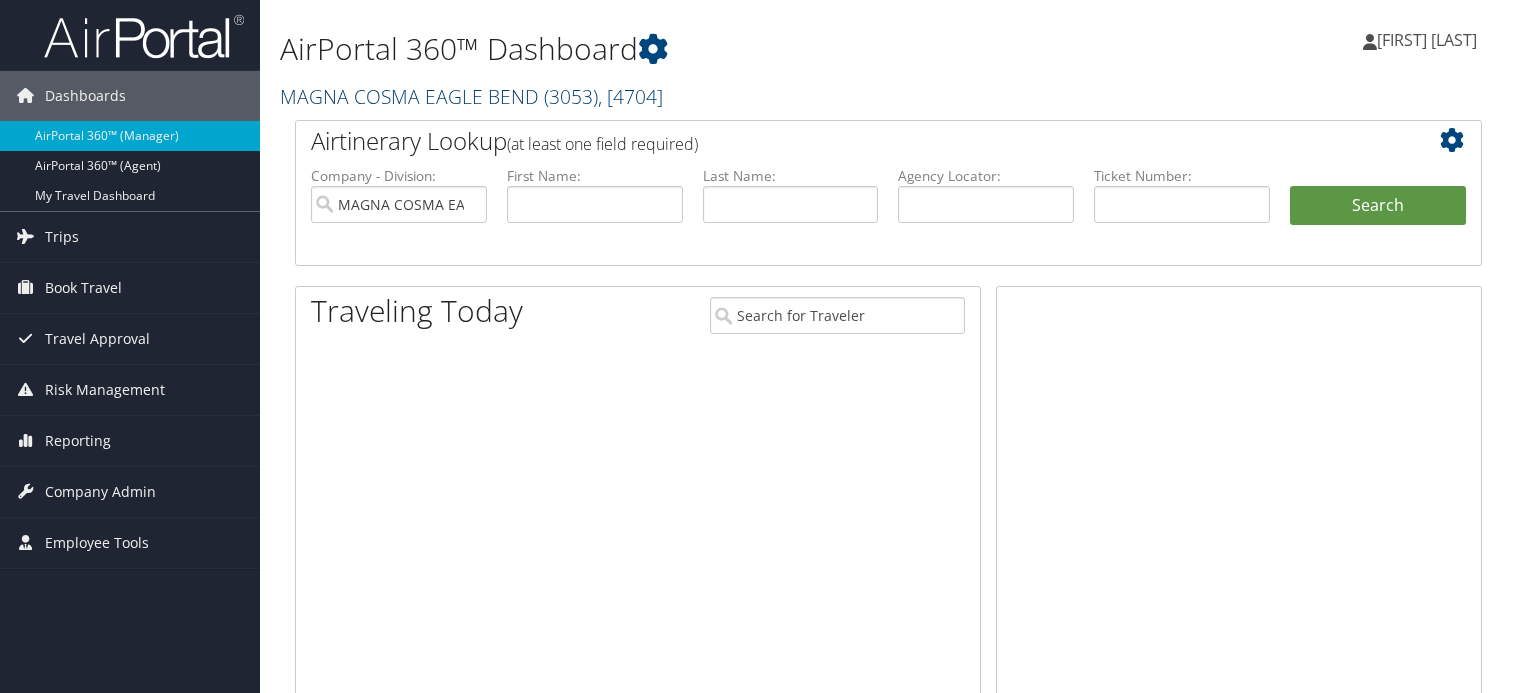 scroll, scrollTop: 0, scrollLeft: 0, axis: both 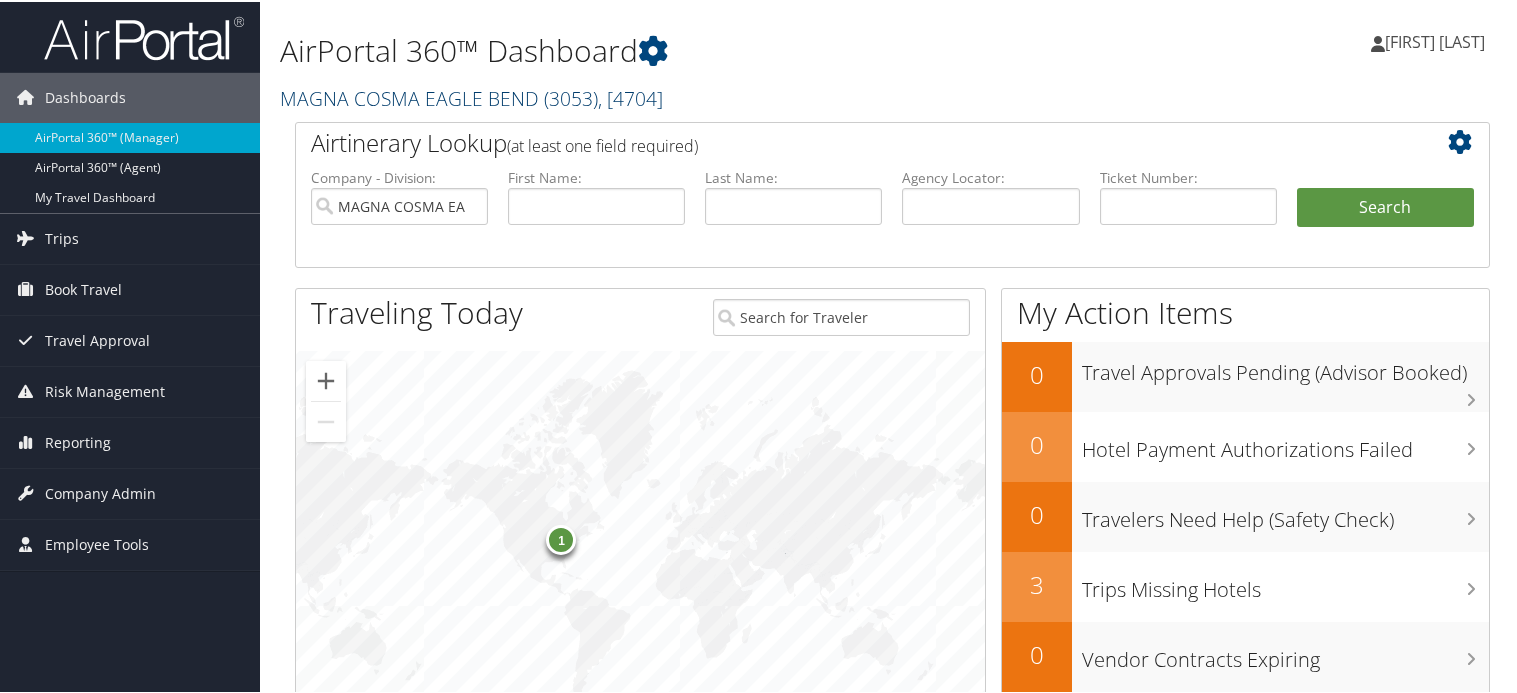click on "MAGNA COSMA EAGLE BEND   ( 3053 )  , [ 4704 ]" at bounding box center [471, 96] 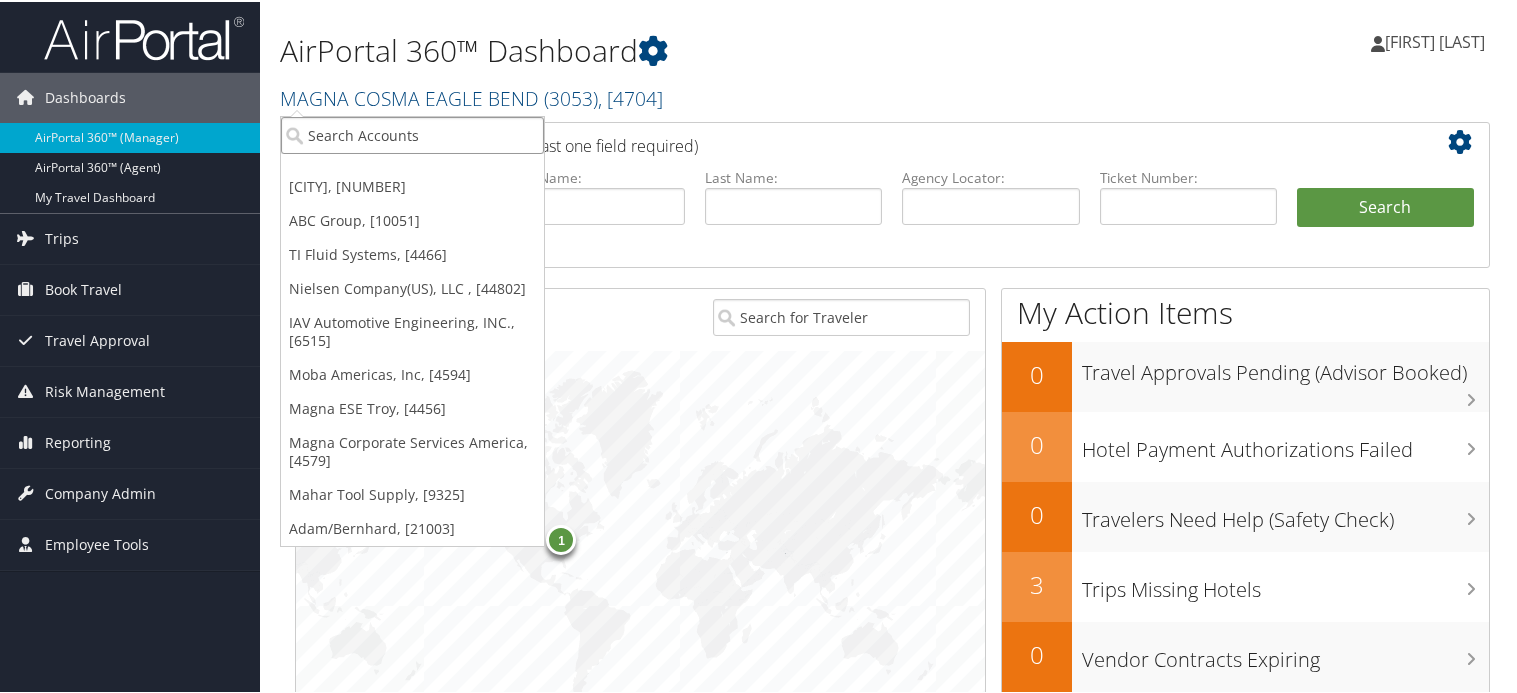 click at bounding box center (412, 133) 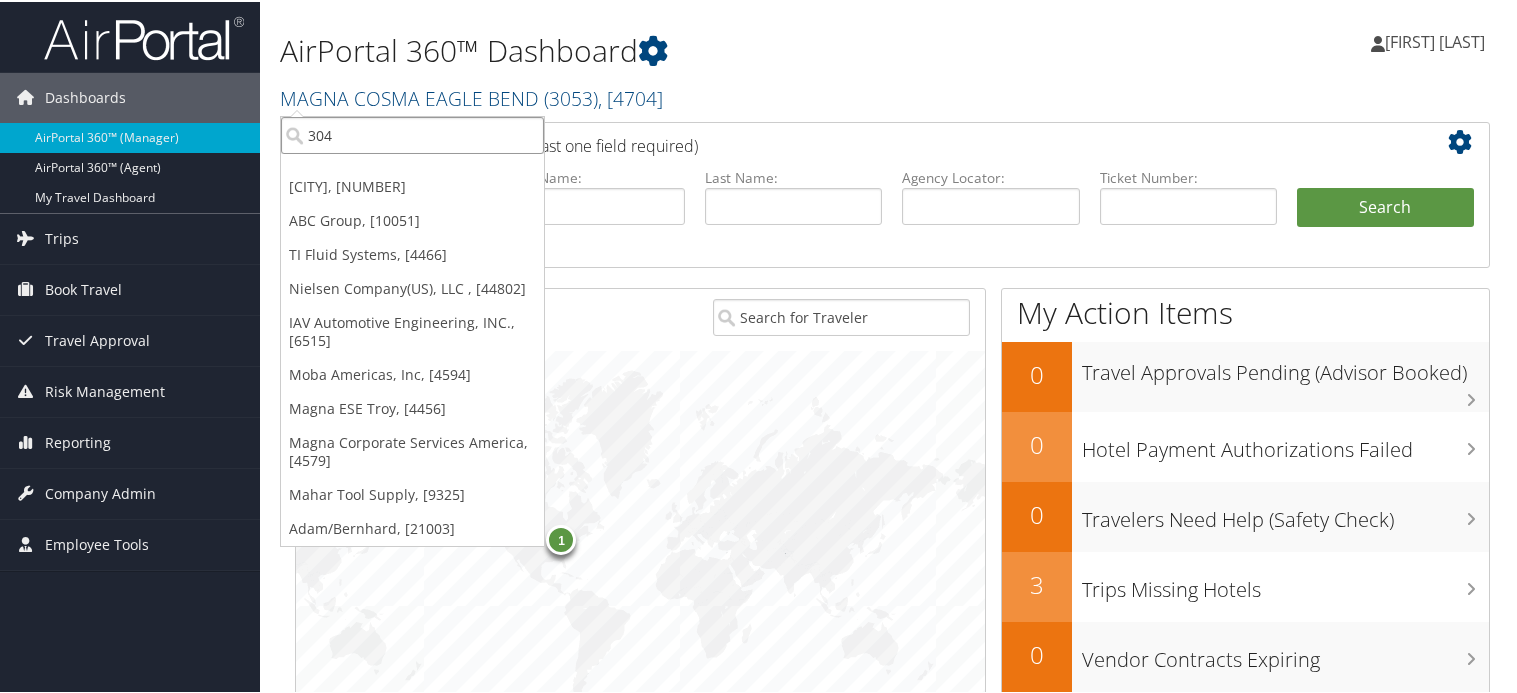 type on "3048" 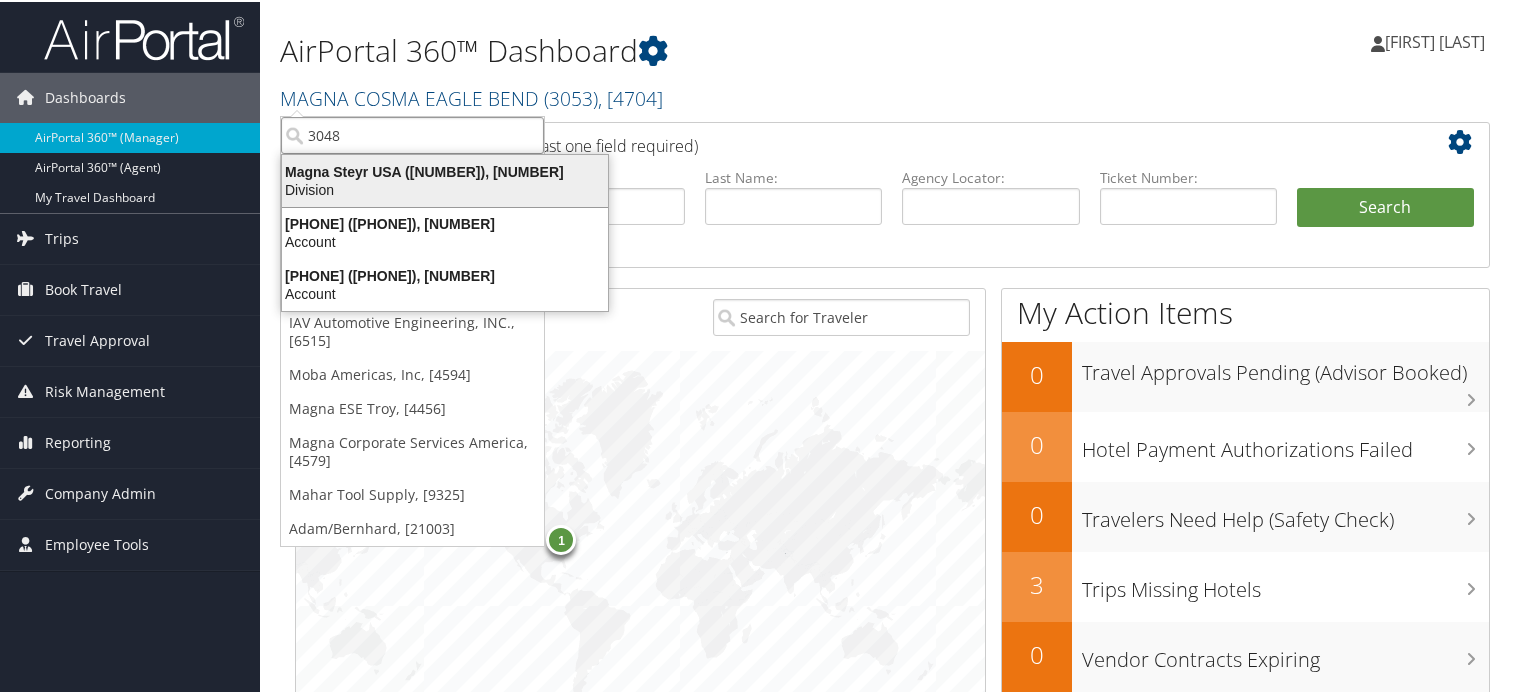 click on "Division" at bounding box center (445, 188) 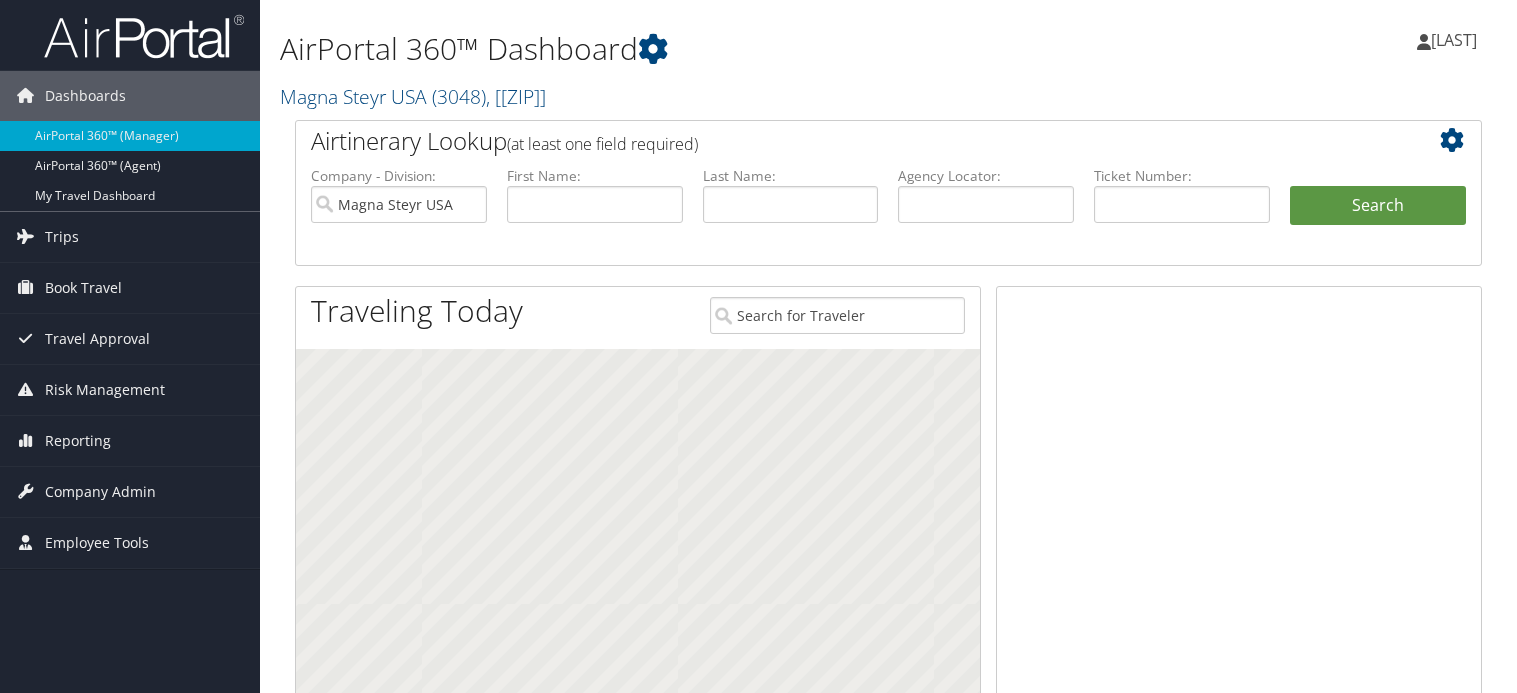 scroll, scrollTop: 0, scrollLeft: 0, axis: both 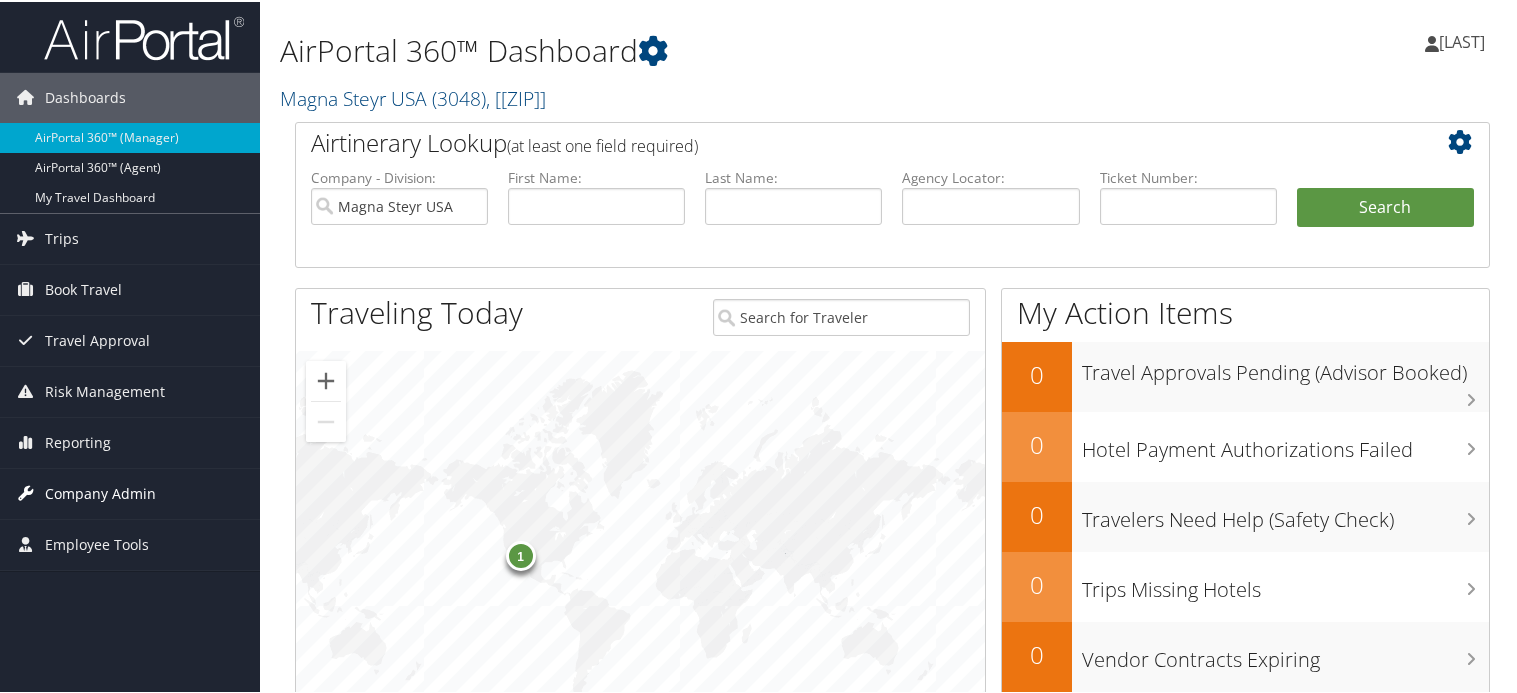 click on "Company Admin" at bounding box center (100, 492) 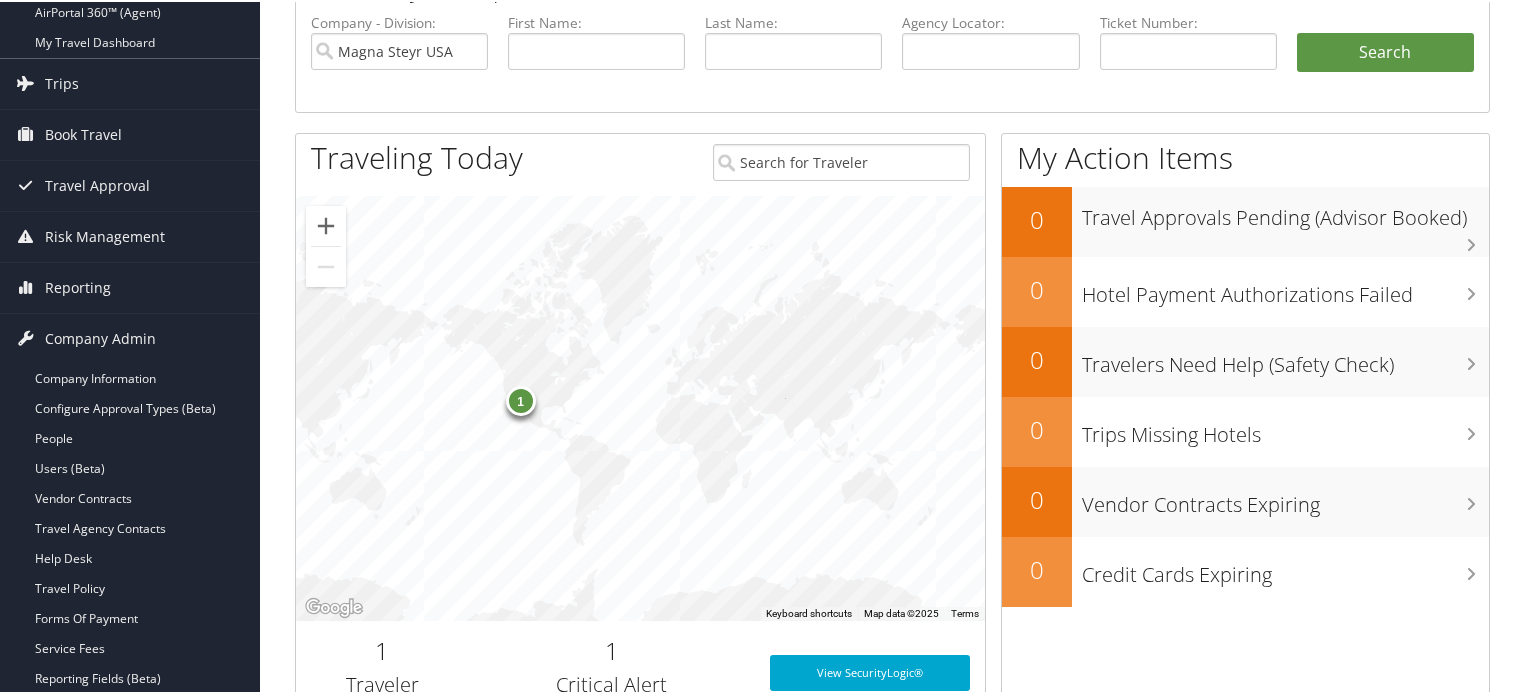 scroll, scrollTop: 500, scrollLeft: 0, axis: vertical 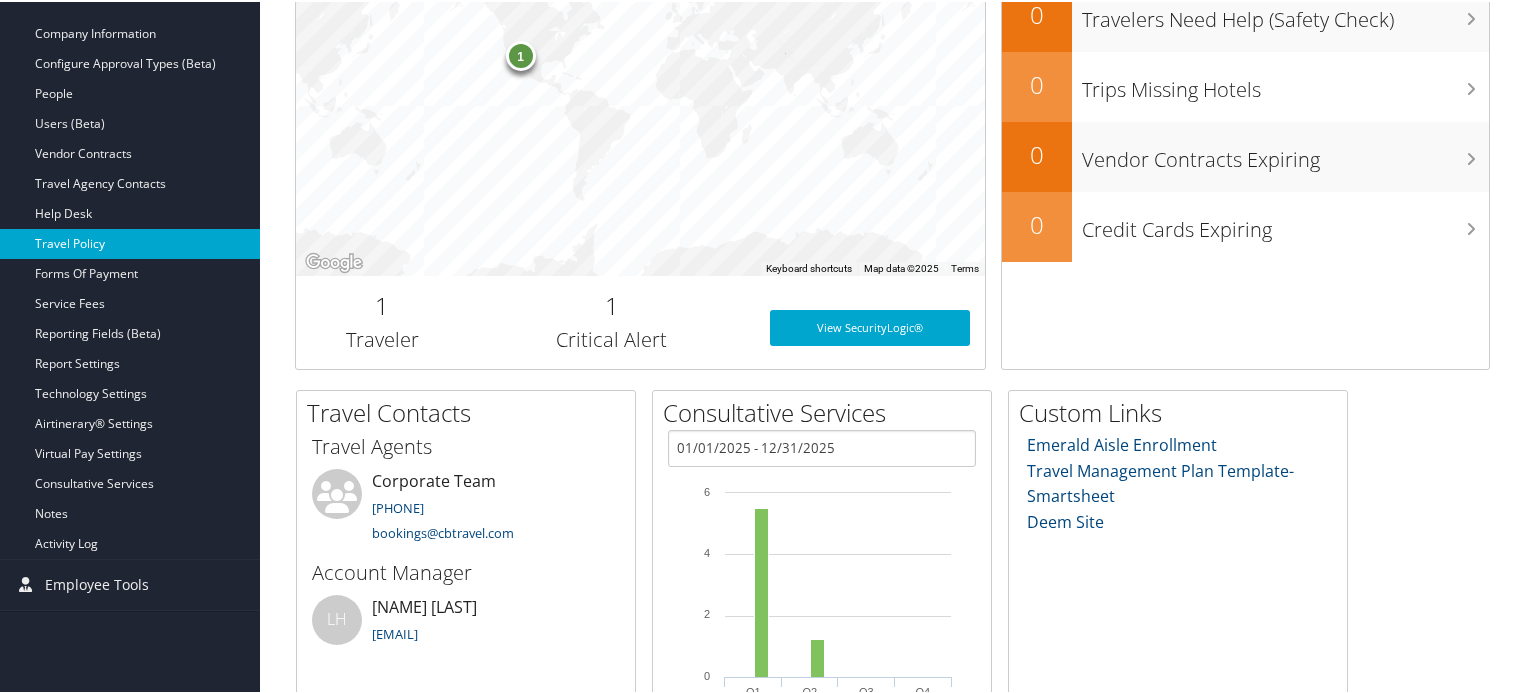 click on "Travel Policy" at bounding box center [130, 242] 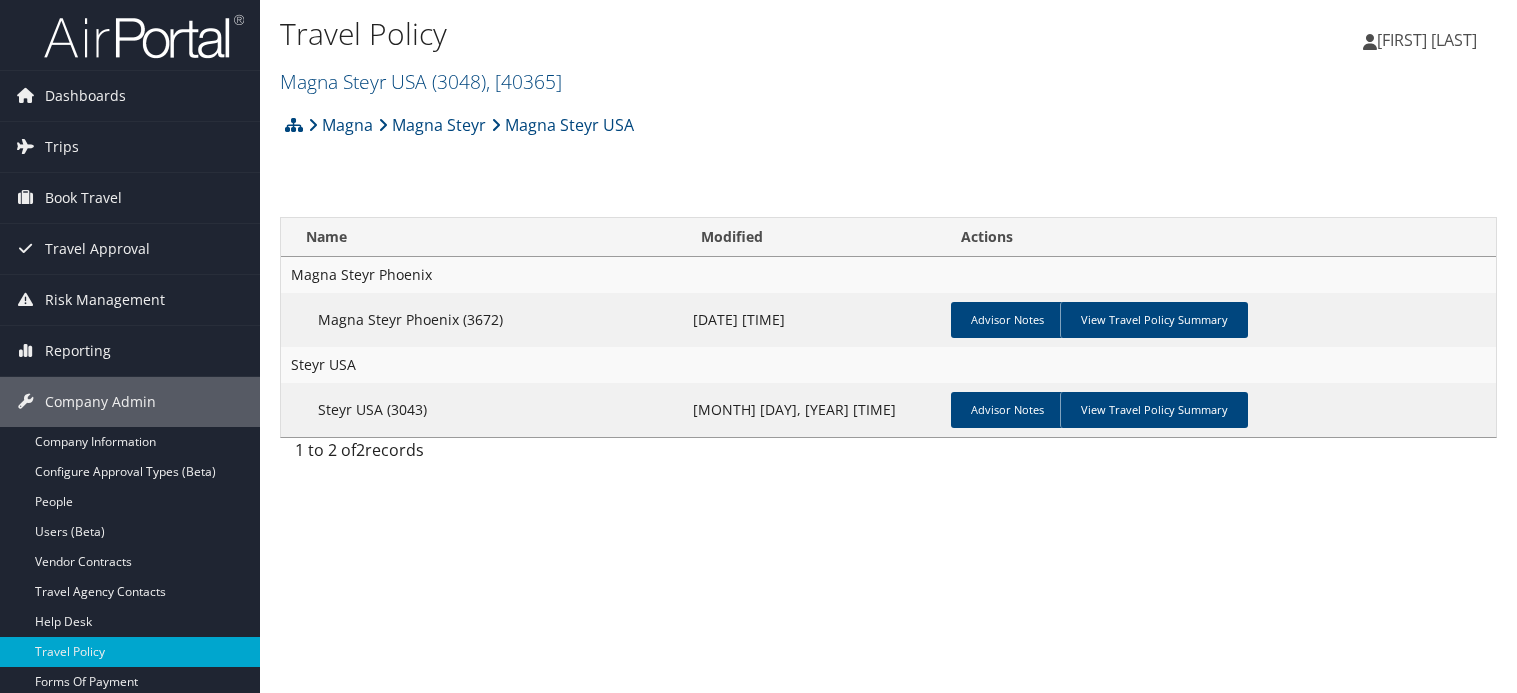 scroll, scrollTop: 0, scrollLeft: 0, axis: both 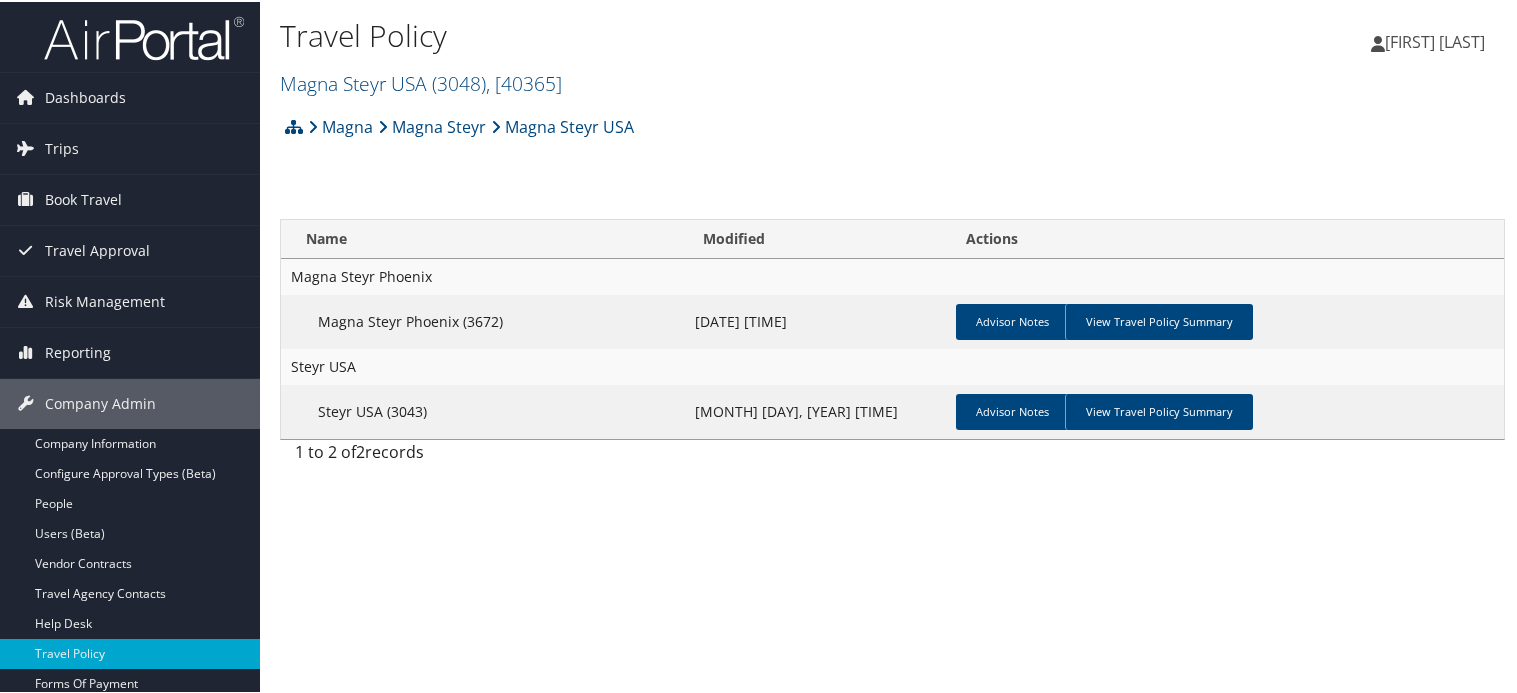 click on "Steyr USA" at bounding box center (892, 365) 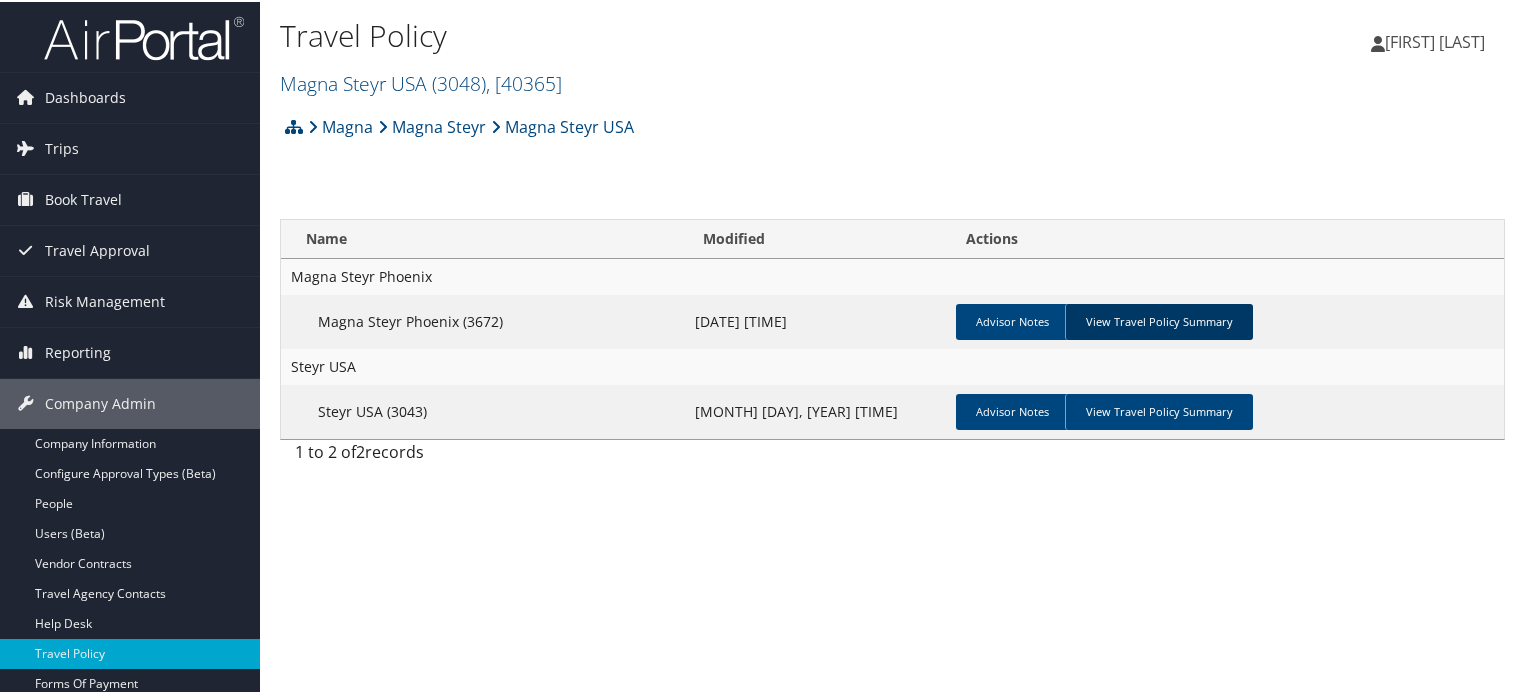 click on "View Travel Policy Summary" at bounding box center (1159, 320) 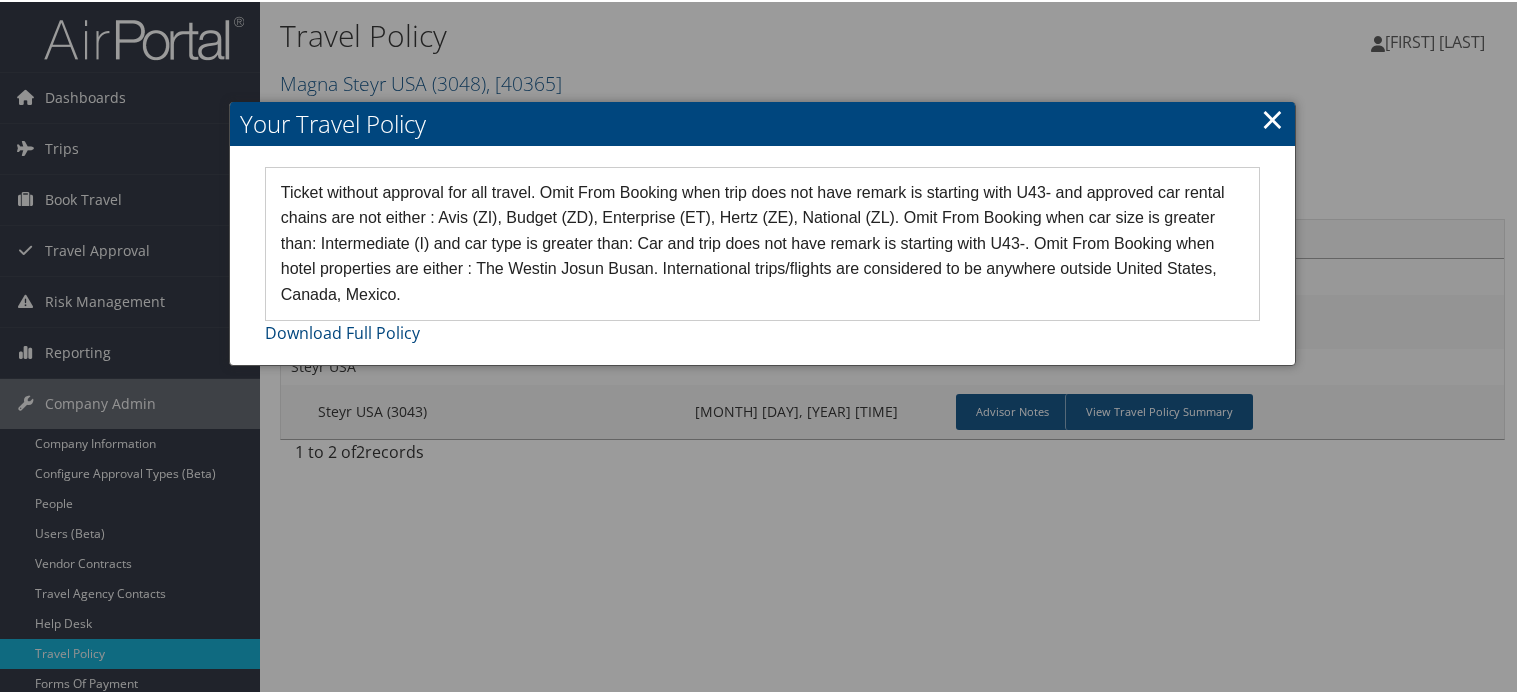 click on "×" at bounding box center (1272, 117) 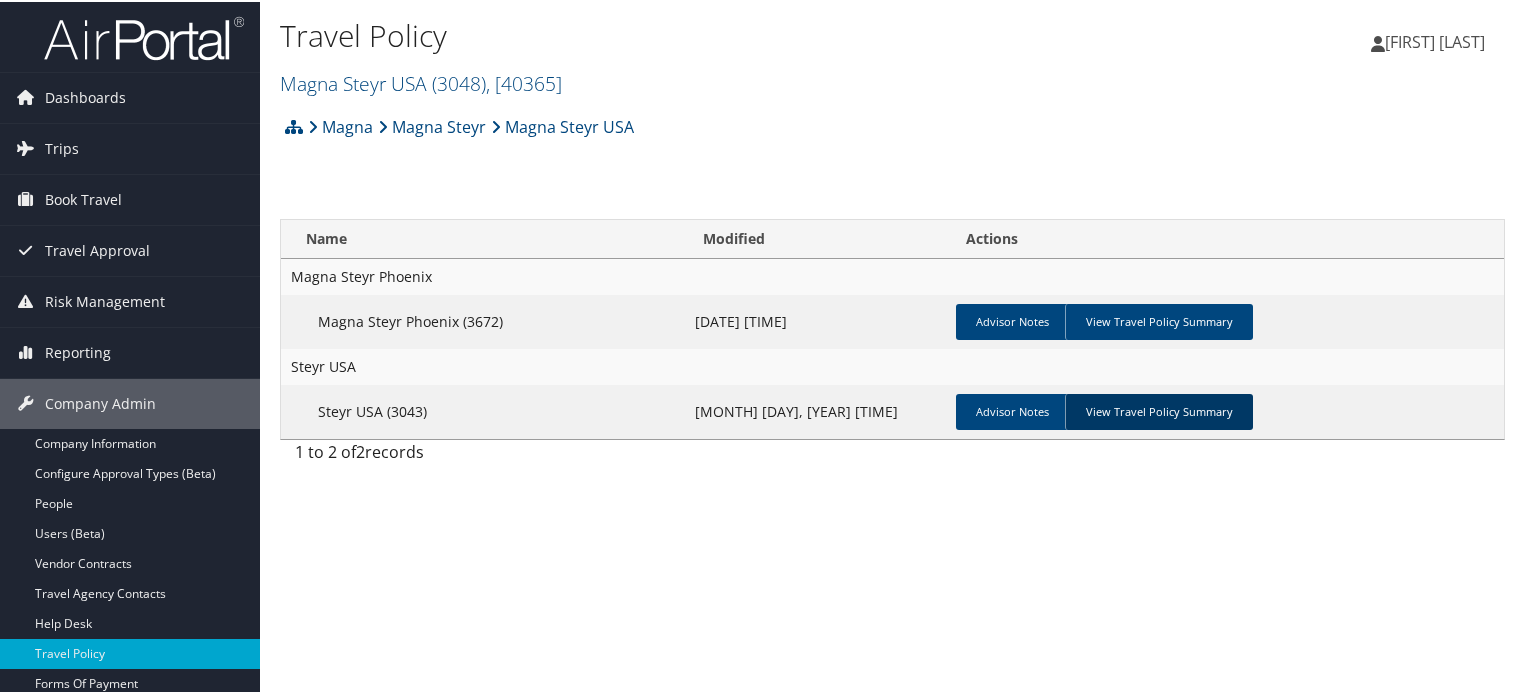 click on "View Travel Policy Summary" at bounding box center (1159, 410) 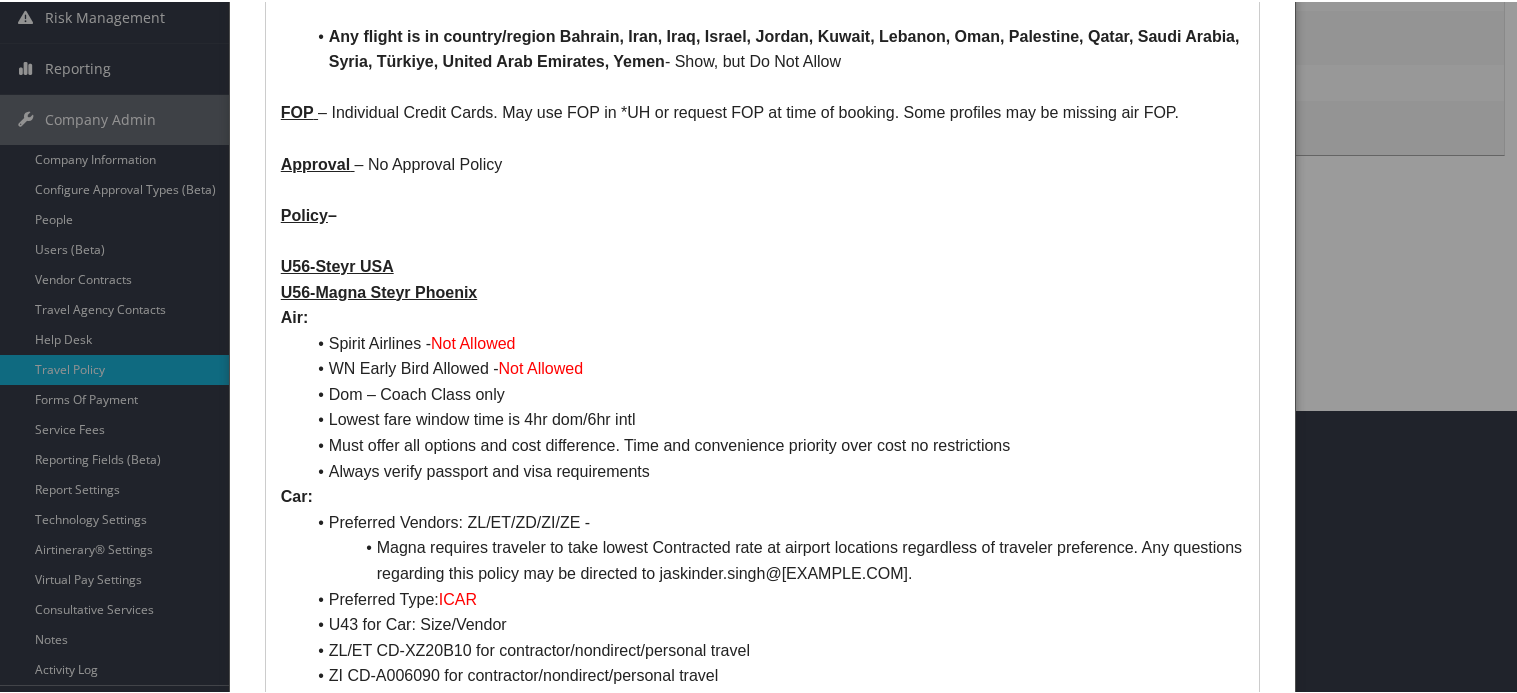 scroll, scrollTop: 500, scrollLeft: 0, axis: vertical 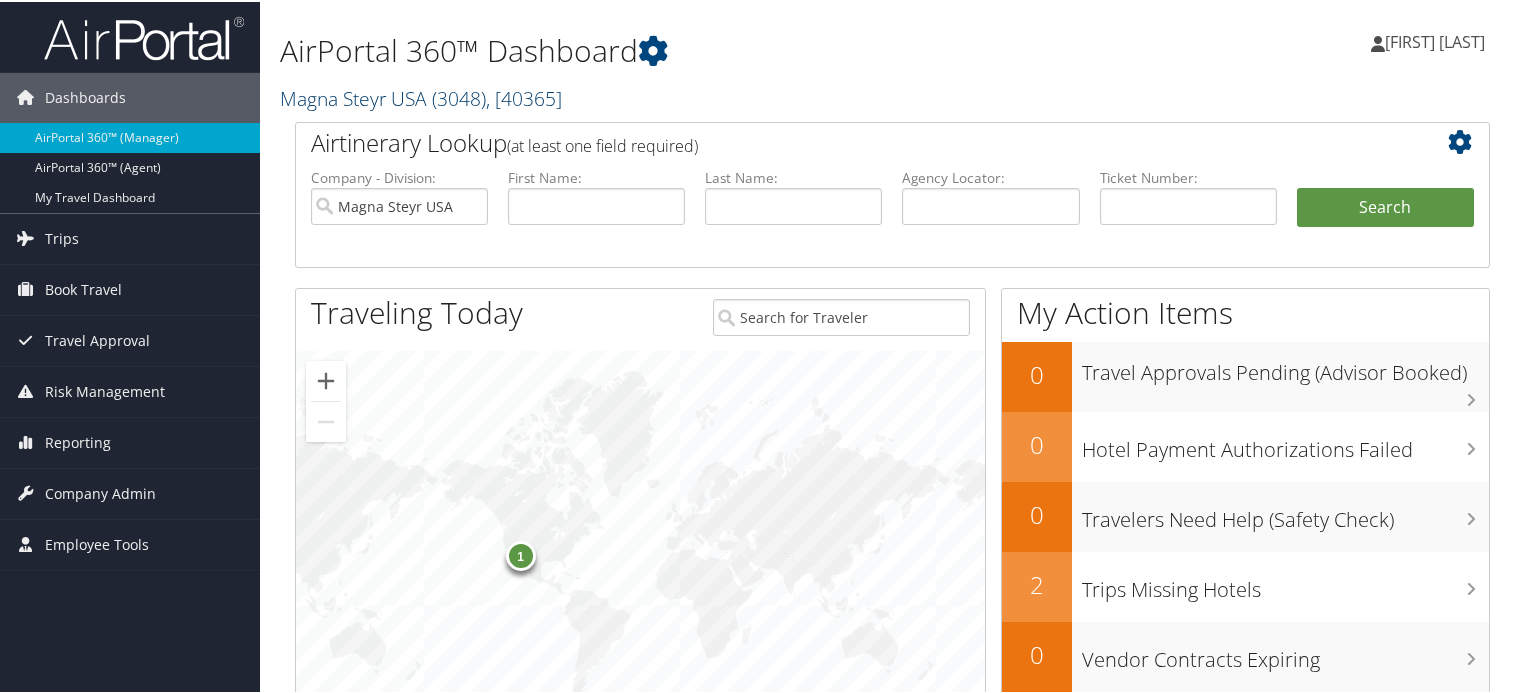 click on "Magna Steyr USA   ( 3048 )  , [POSTAL_CODE]" at bounding box center [421, 96] 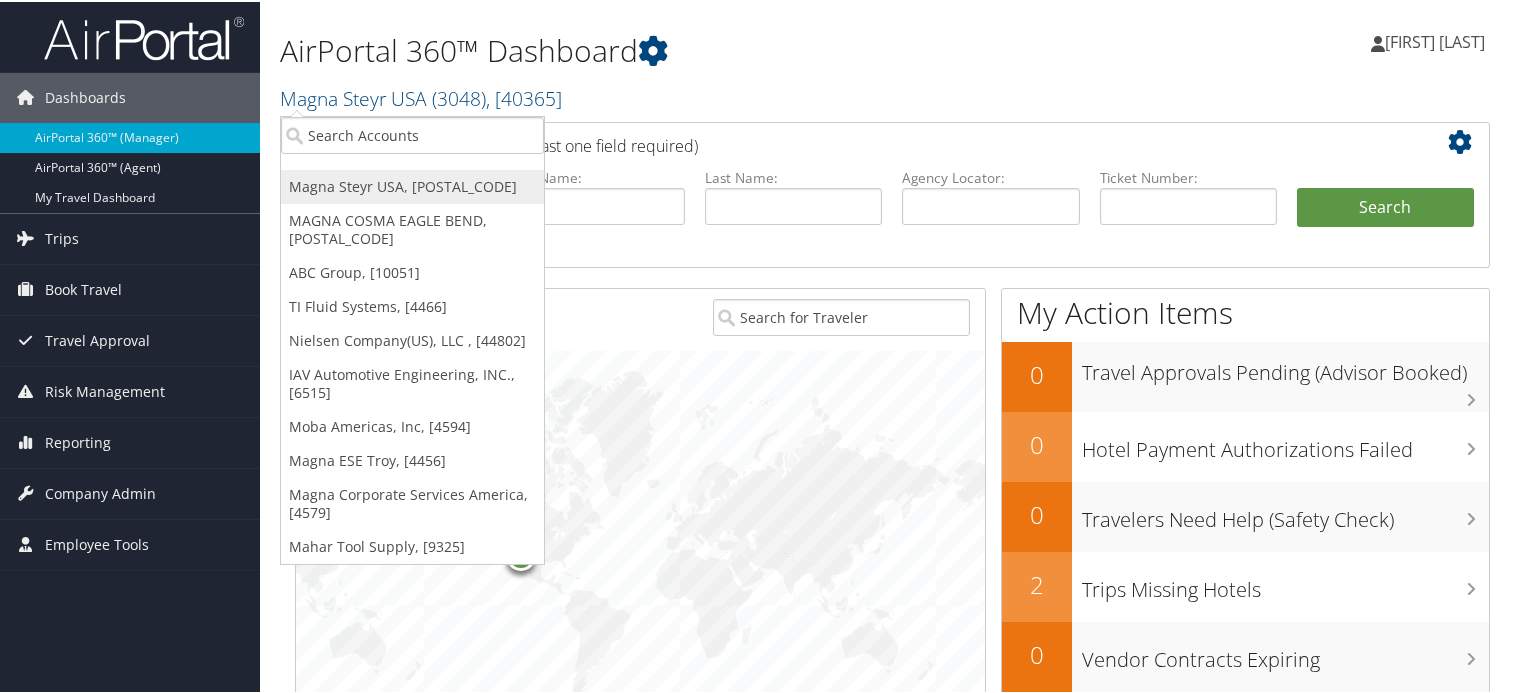 click on "[COMPANY] [LOCATION], [POSTAL_CODE]" at bounding box center [412, 185] 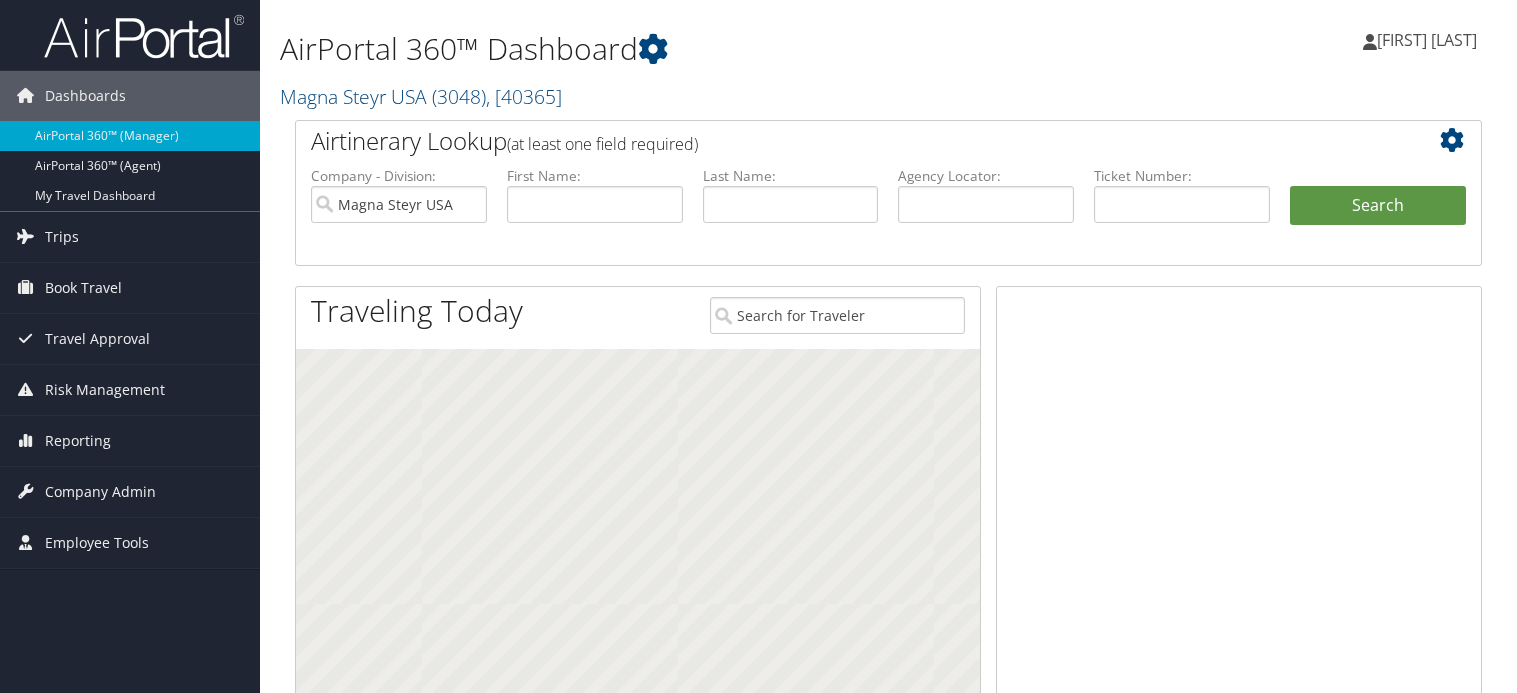 scroll, scrollTop: 0, scrollLeft: 0, axis: both 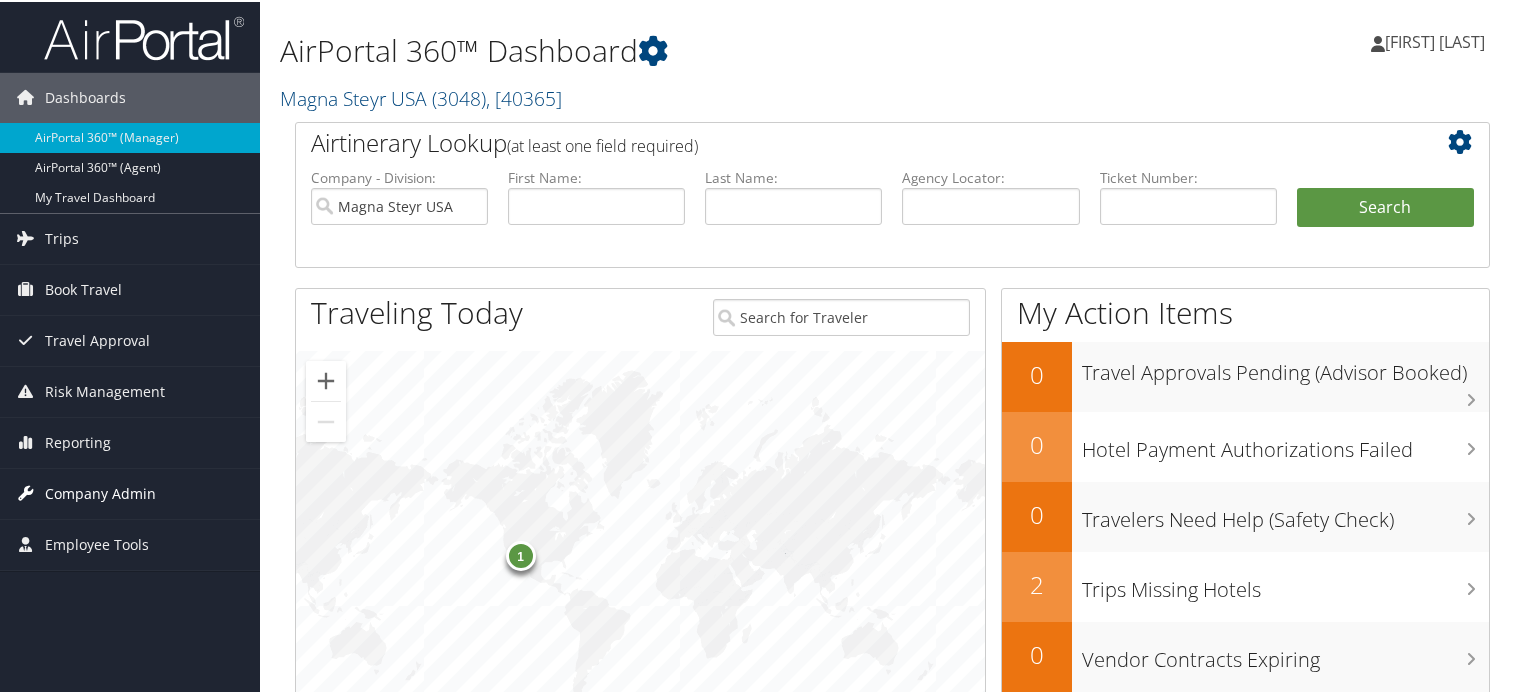 click on "Company Admin" at bounding box center (100, 492) 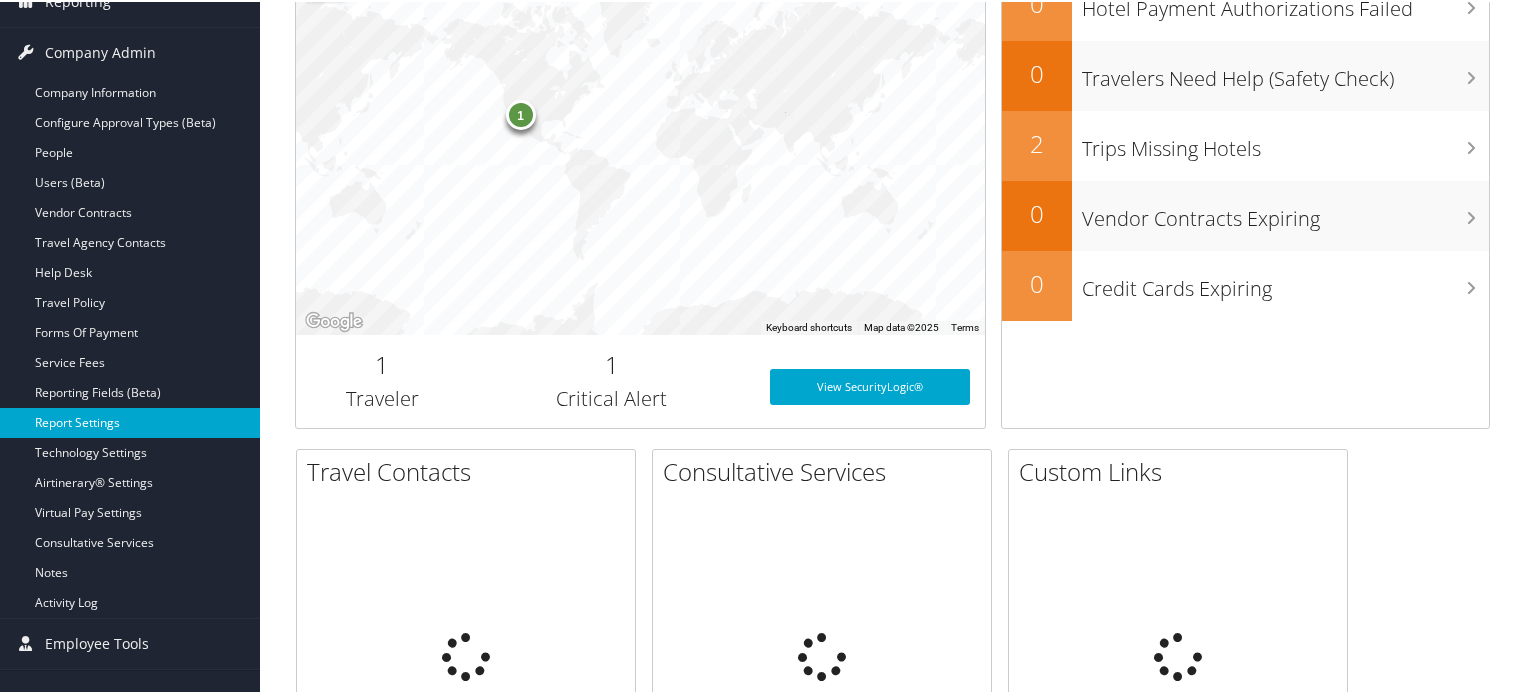 scroll, scrollTop: 500, scrollLeft: 0, axis: vertical 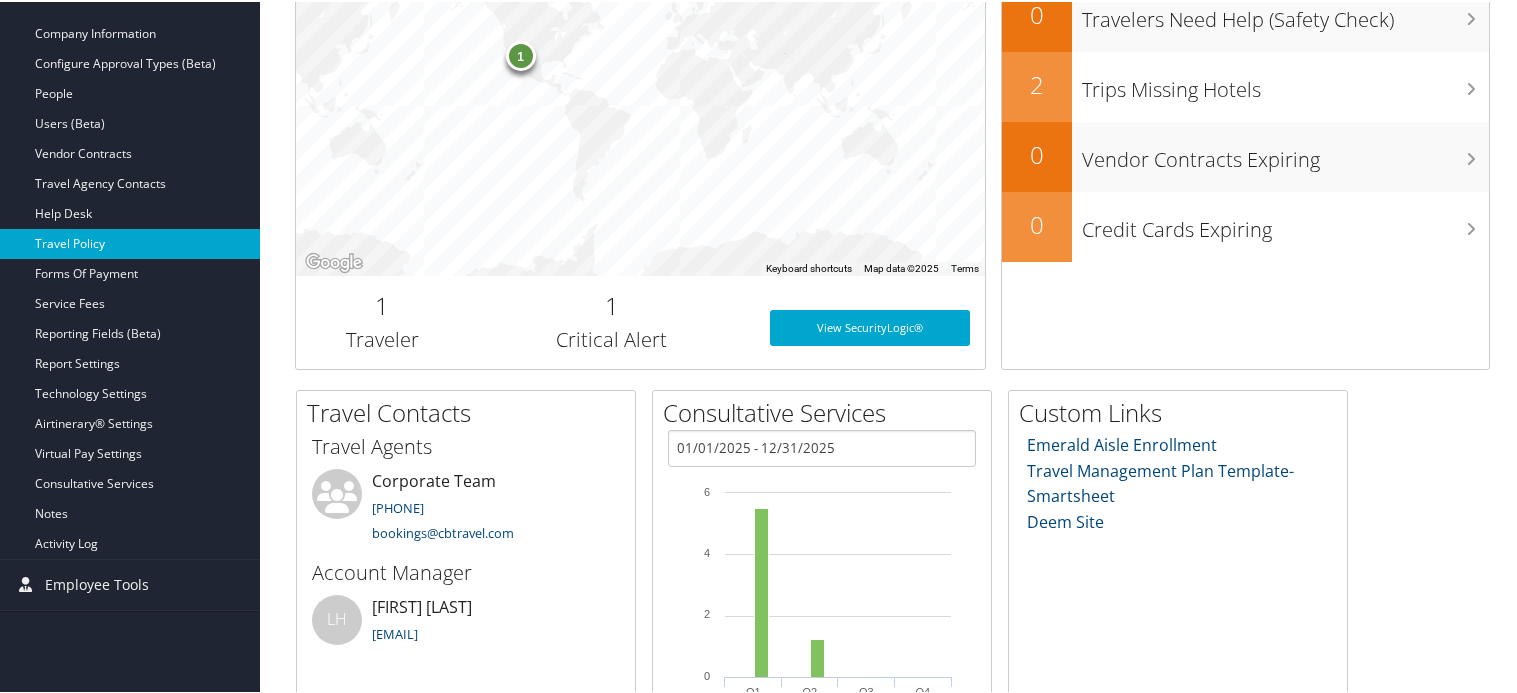 click on "Travel Policy" at bounding box center (130, 242) 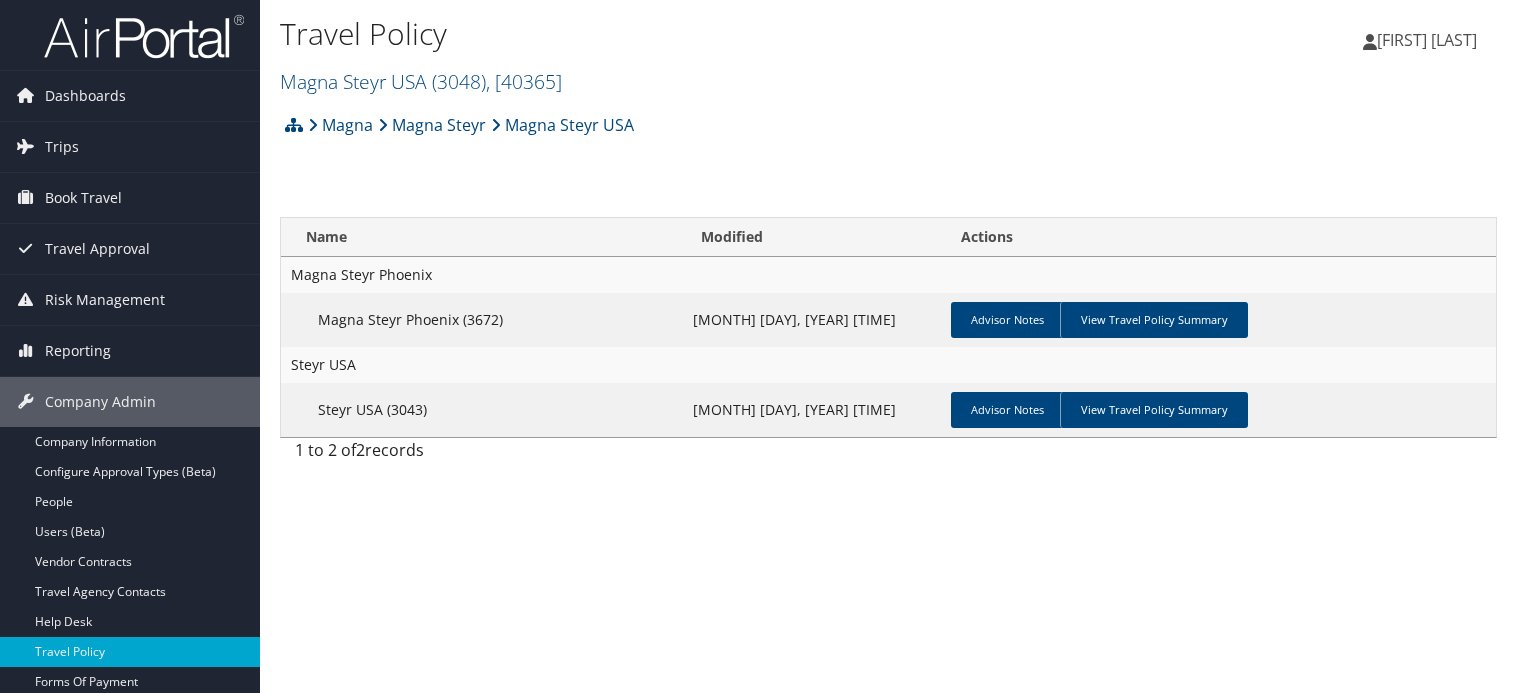 scroll, scrollTop: 0, scrollLeft: 0, axis: both 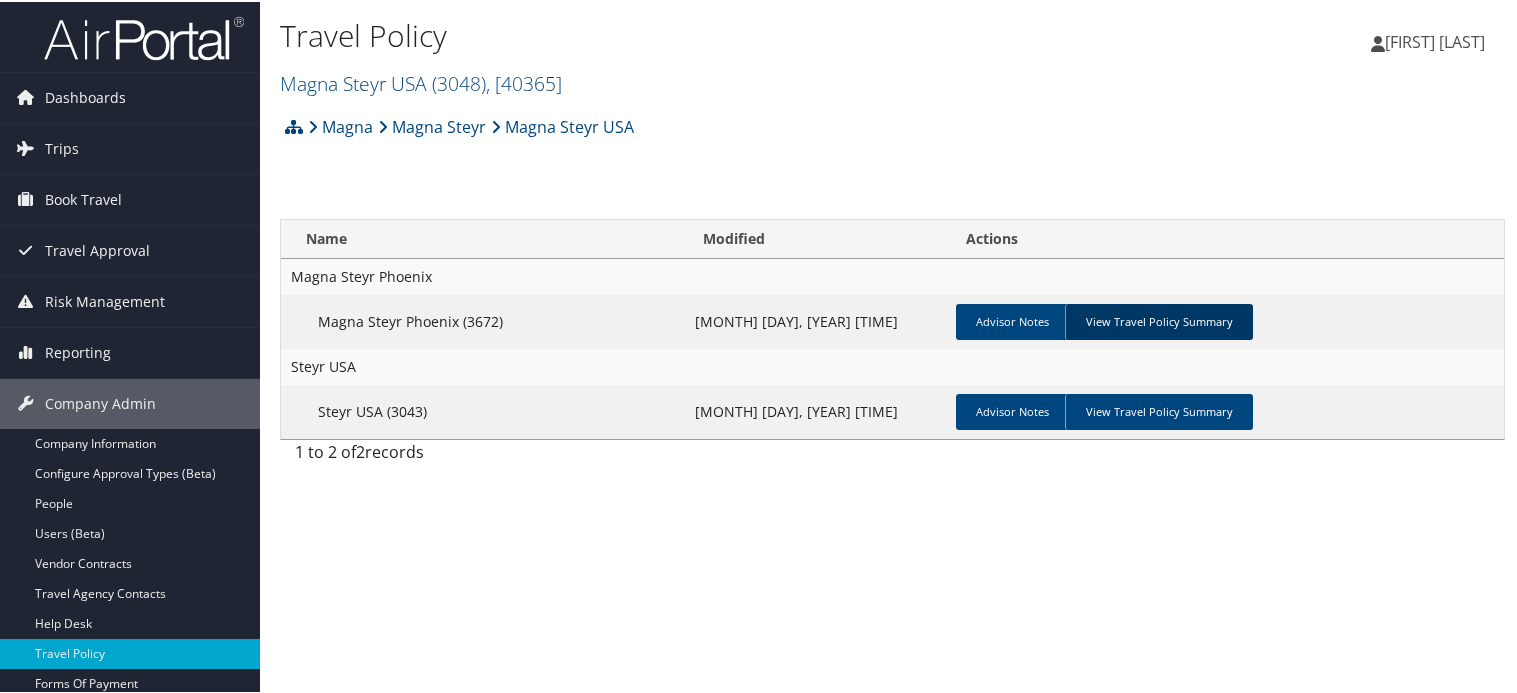 click on "View Travel Policy Summary" at bounding box center [1159, 320] 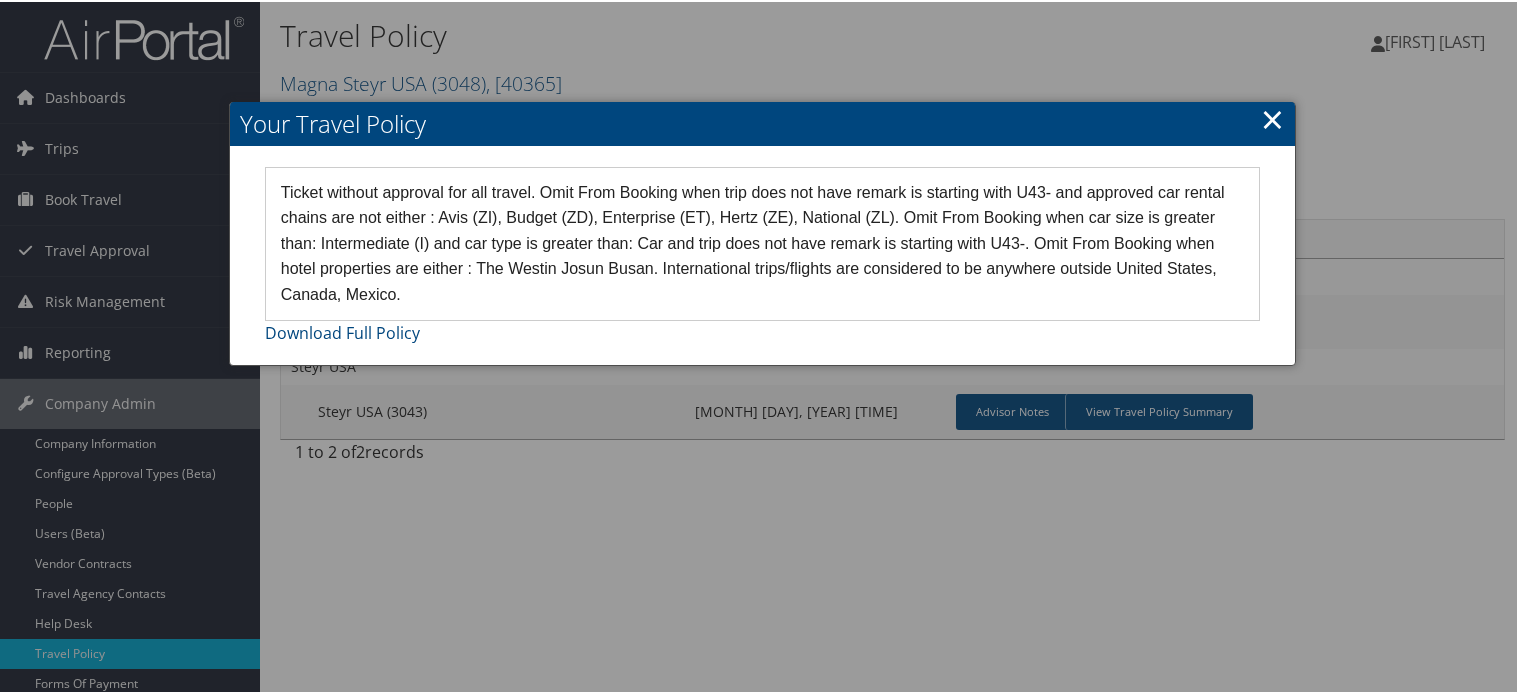 click on "×" at bounding box center [1272, 117] 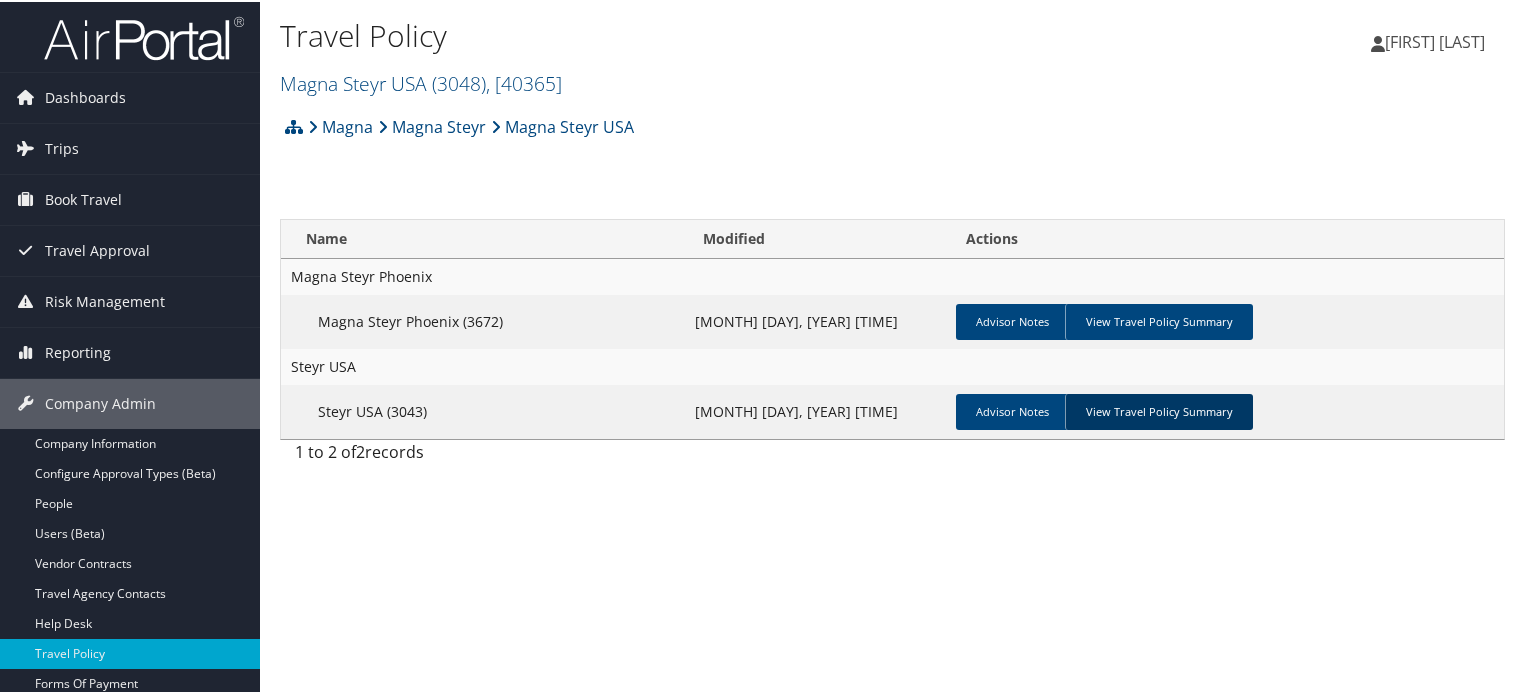 click on "View Travel Policy Summary" at bounding box center (1159, 410) 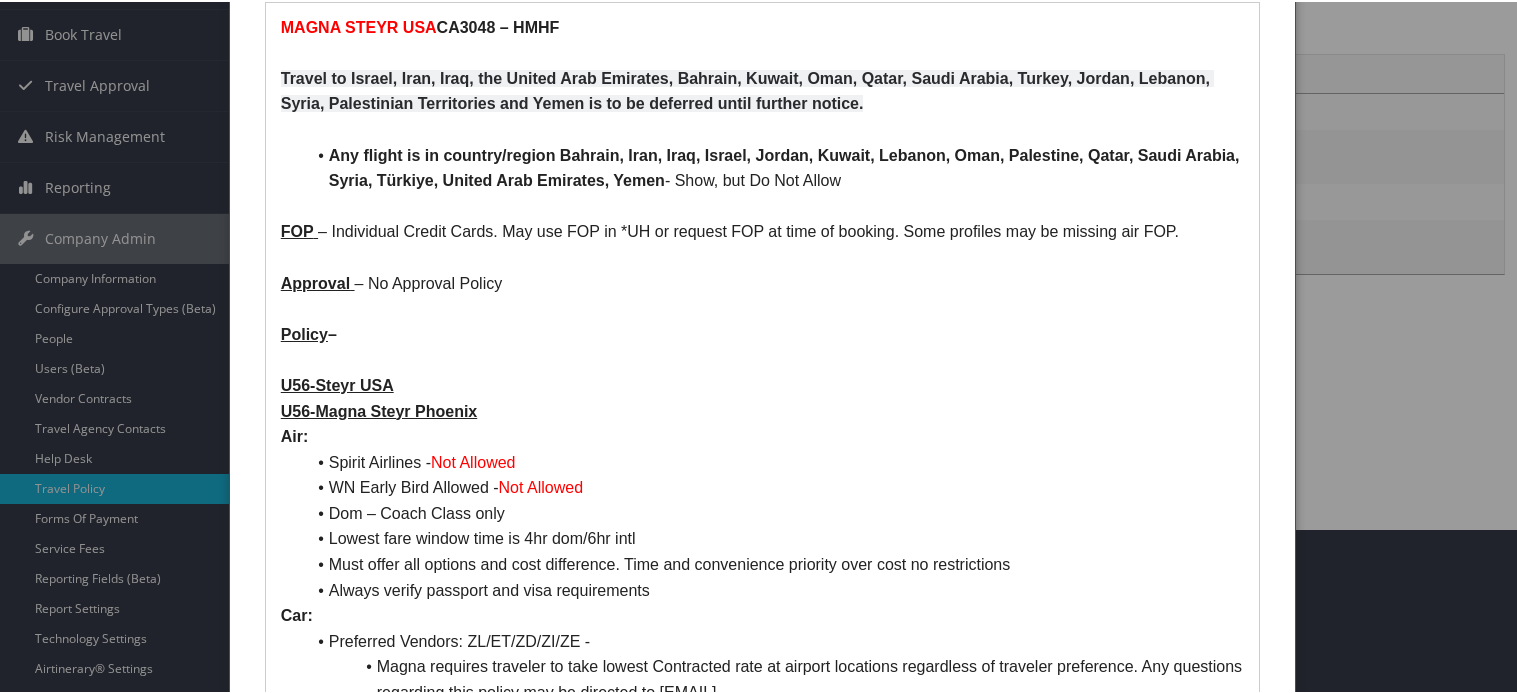 scroll, scrollTop: 200, scrollLeft: 0, axis: vertical 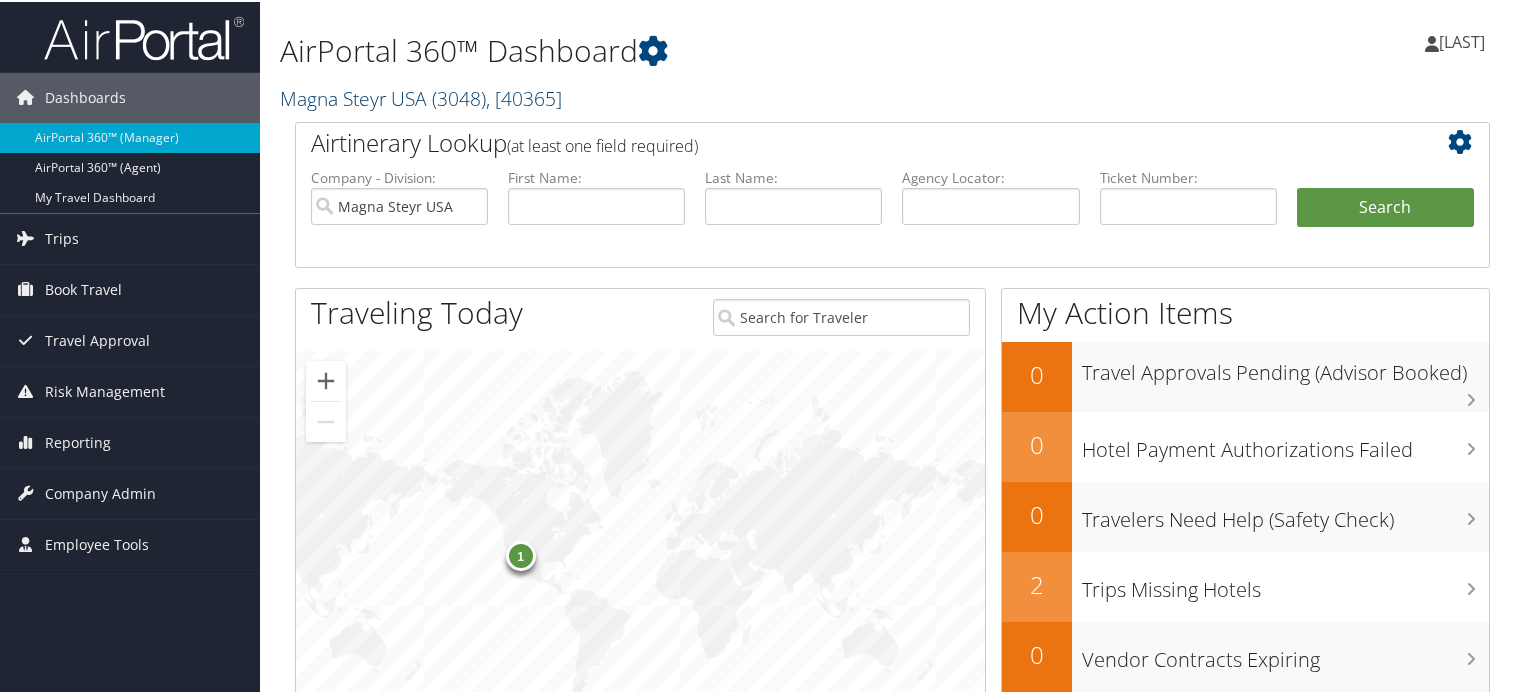click on "Magna Steyr USA  ( 3048 )  , [ 40365 ]" at bounding box center [421, 96] 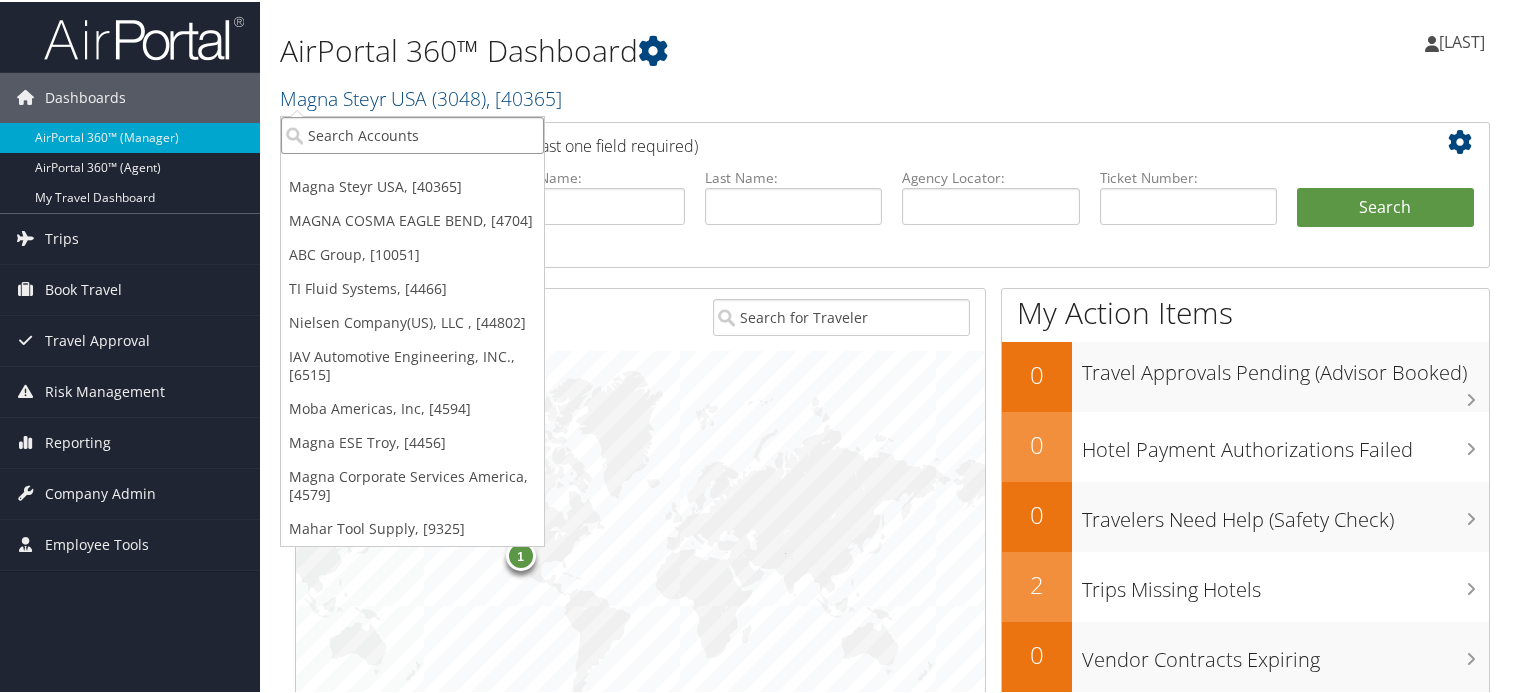 click at bounding box center (412, 133) 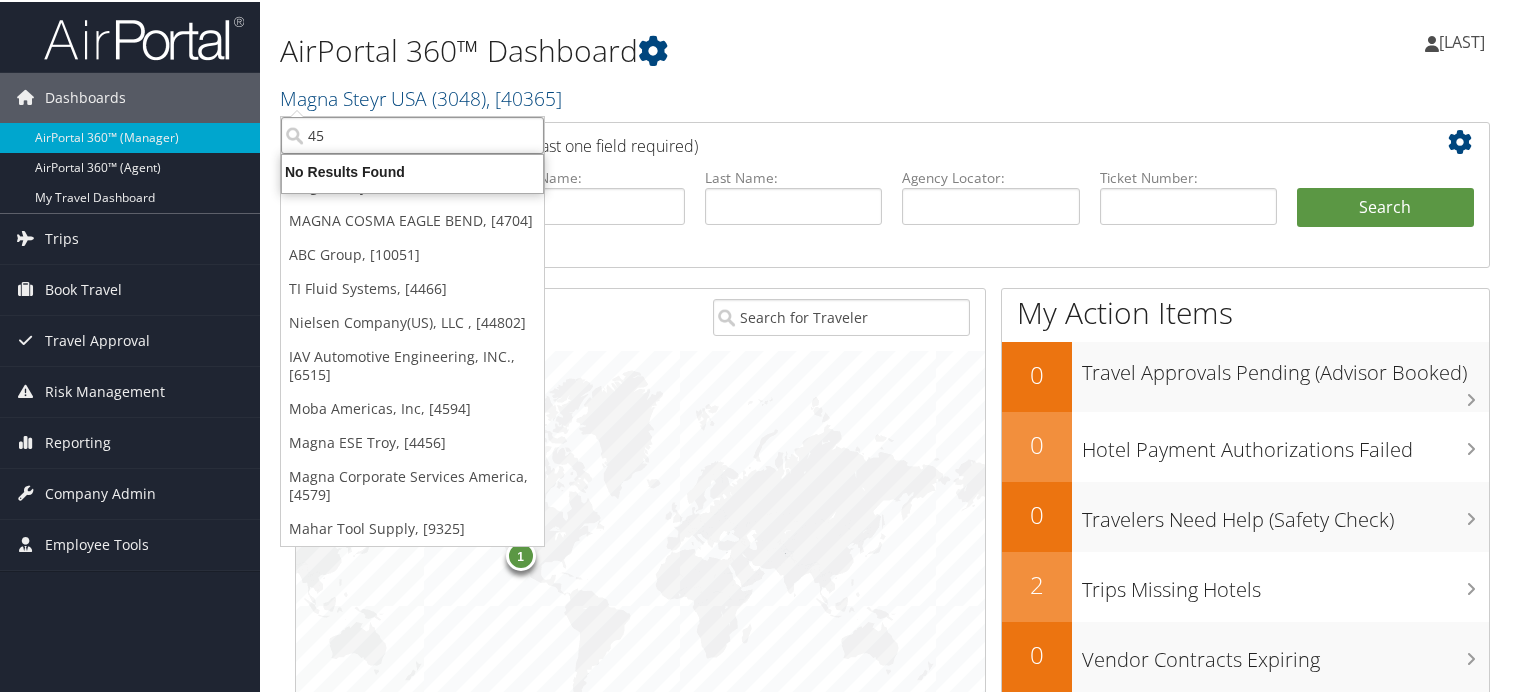 type on "4" 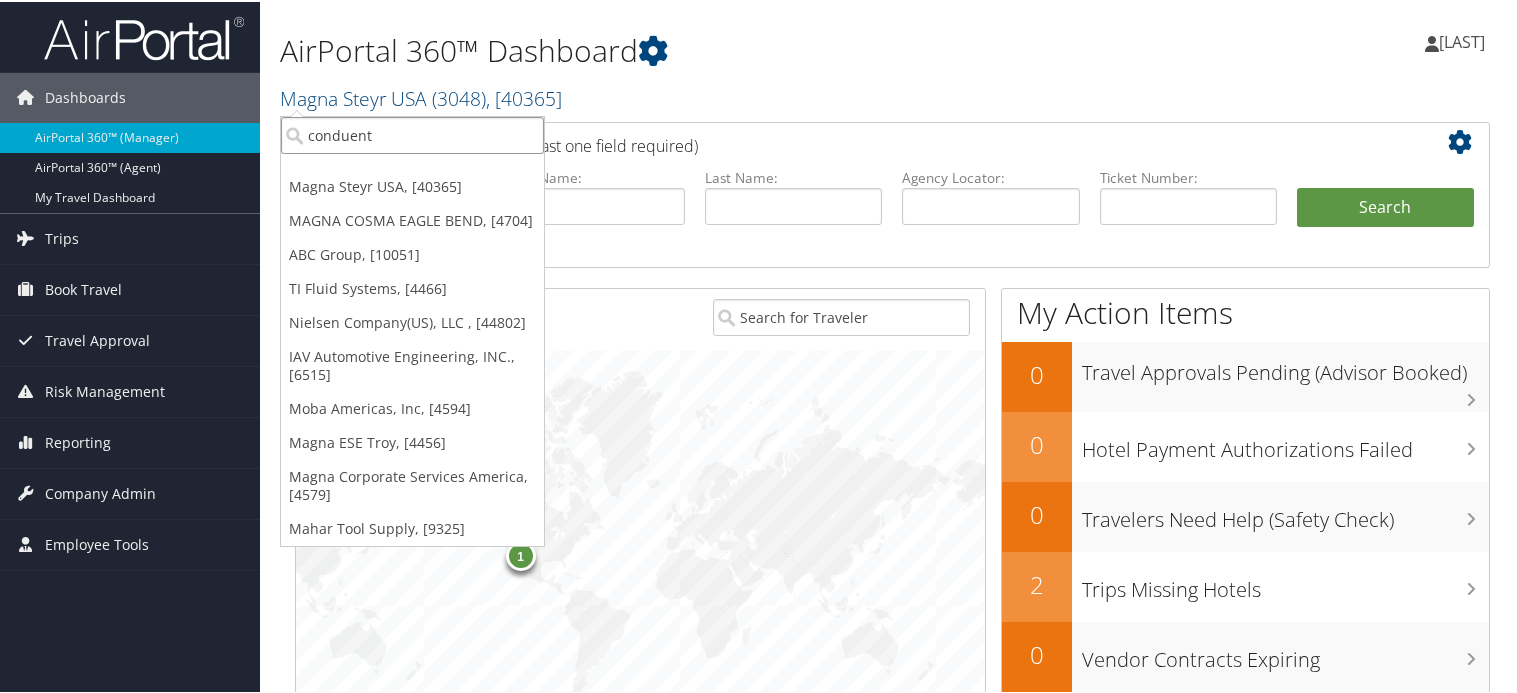 type on "conduent" 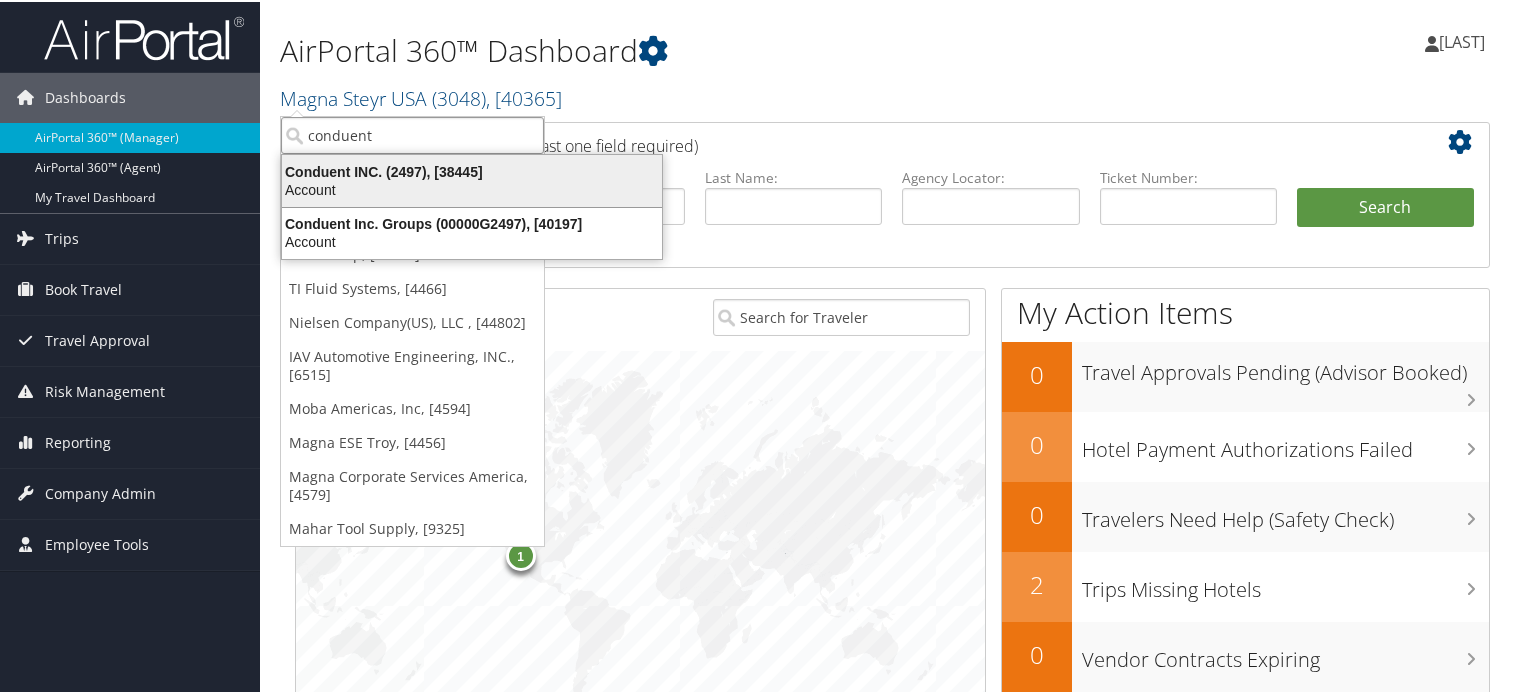 click on "Conduent INC. (2497), [38445]" at bounding box center [472, 170] 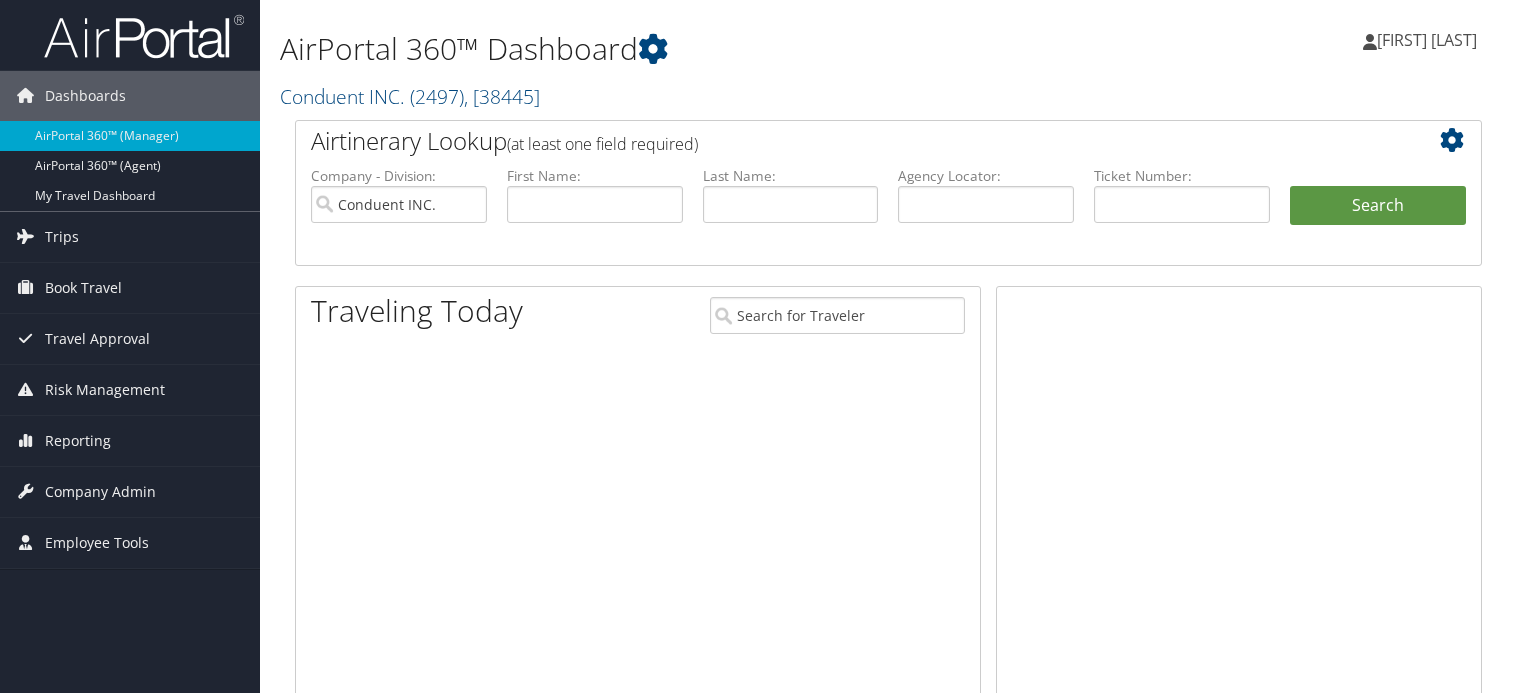 scroll, scrollTop: 0, scrollLeft: 0, axis: both 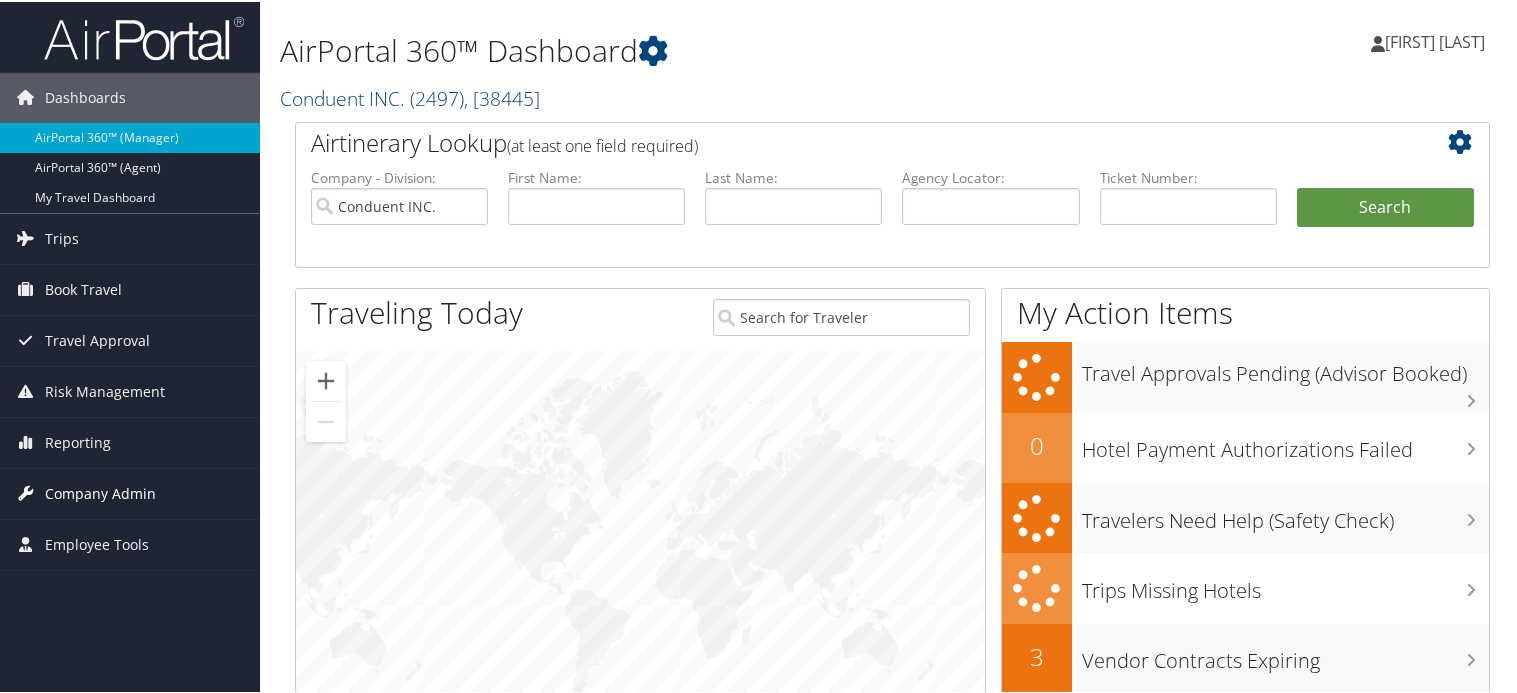 click on "Company Admin" at bounding box center (100, 492) 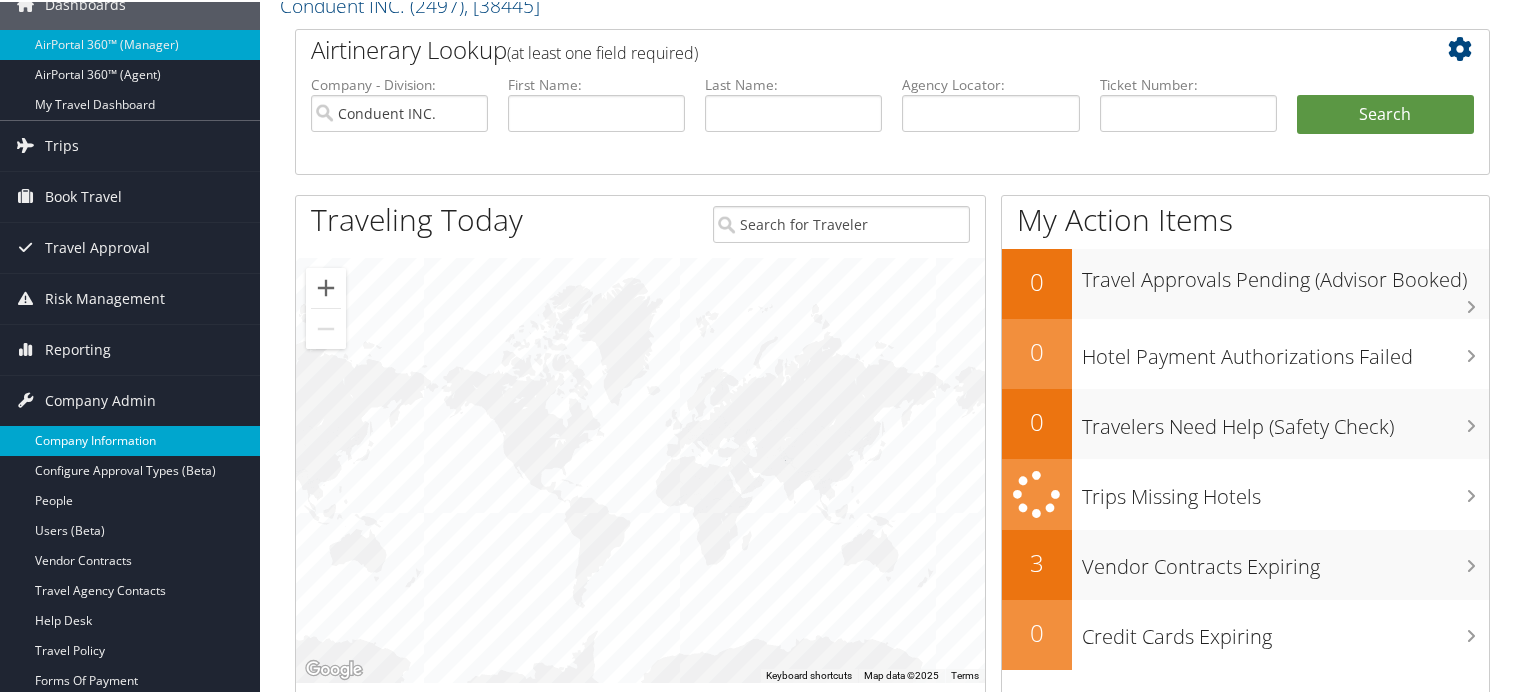 scroll, scrollTop: 200, scrollLeft: 0, axis: vertical 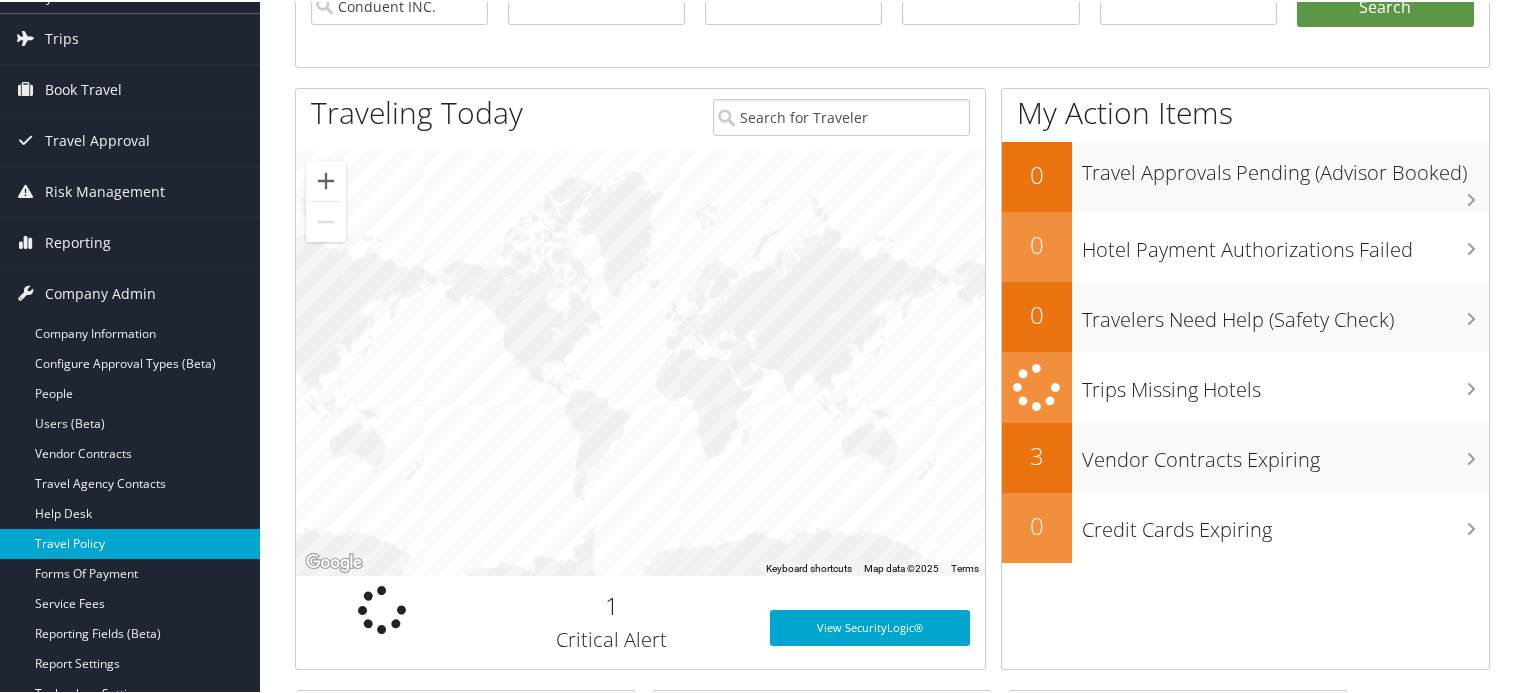 click on "Travel Policy" at bounding box center (130, 542) 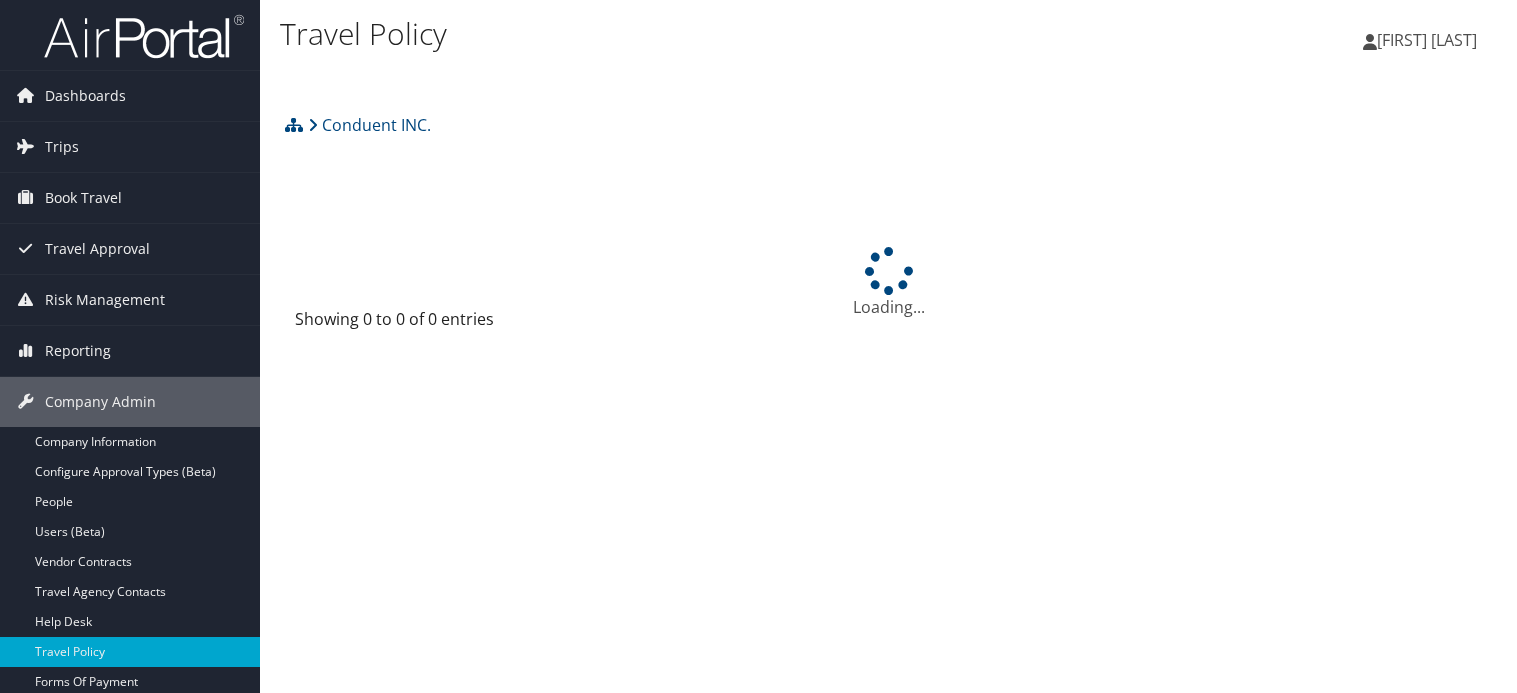 scroll, scrollTop: 0, scrollLeft: 0, axis: both 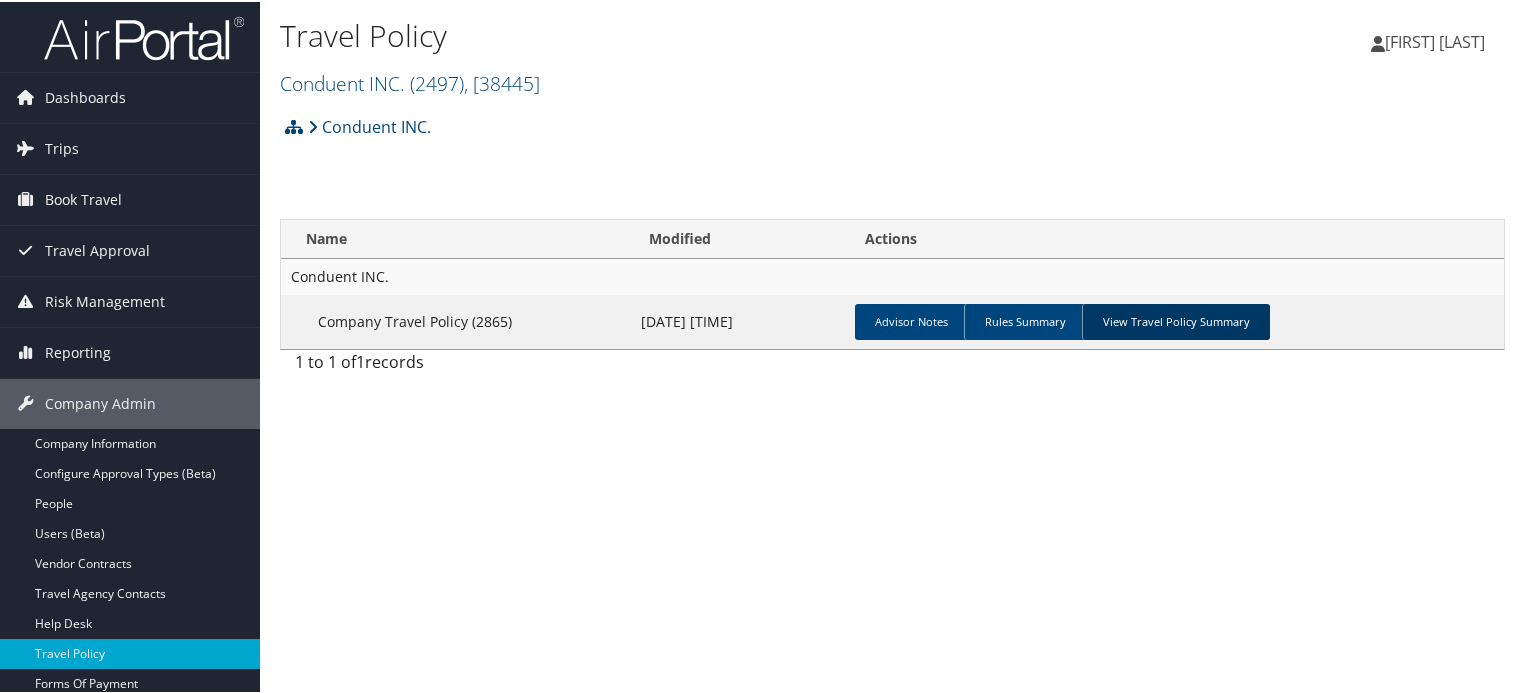 click on "View Travel Policy Summary" at bounding box center [1176, 320] 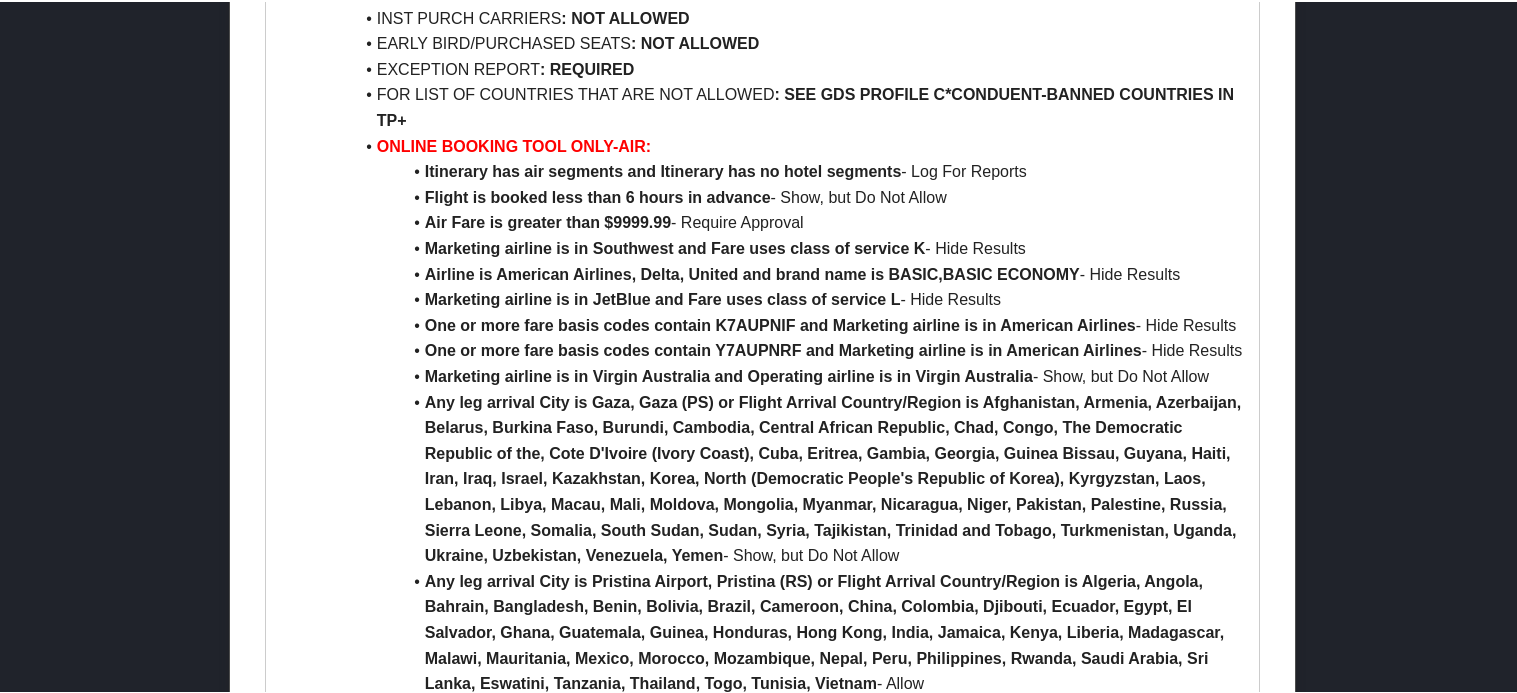 scroll, scrollTop: 2700, scrollLeft: 0, axis: vertical 